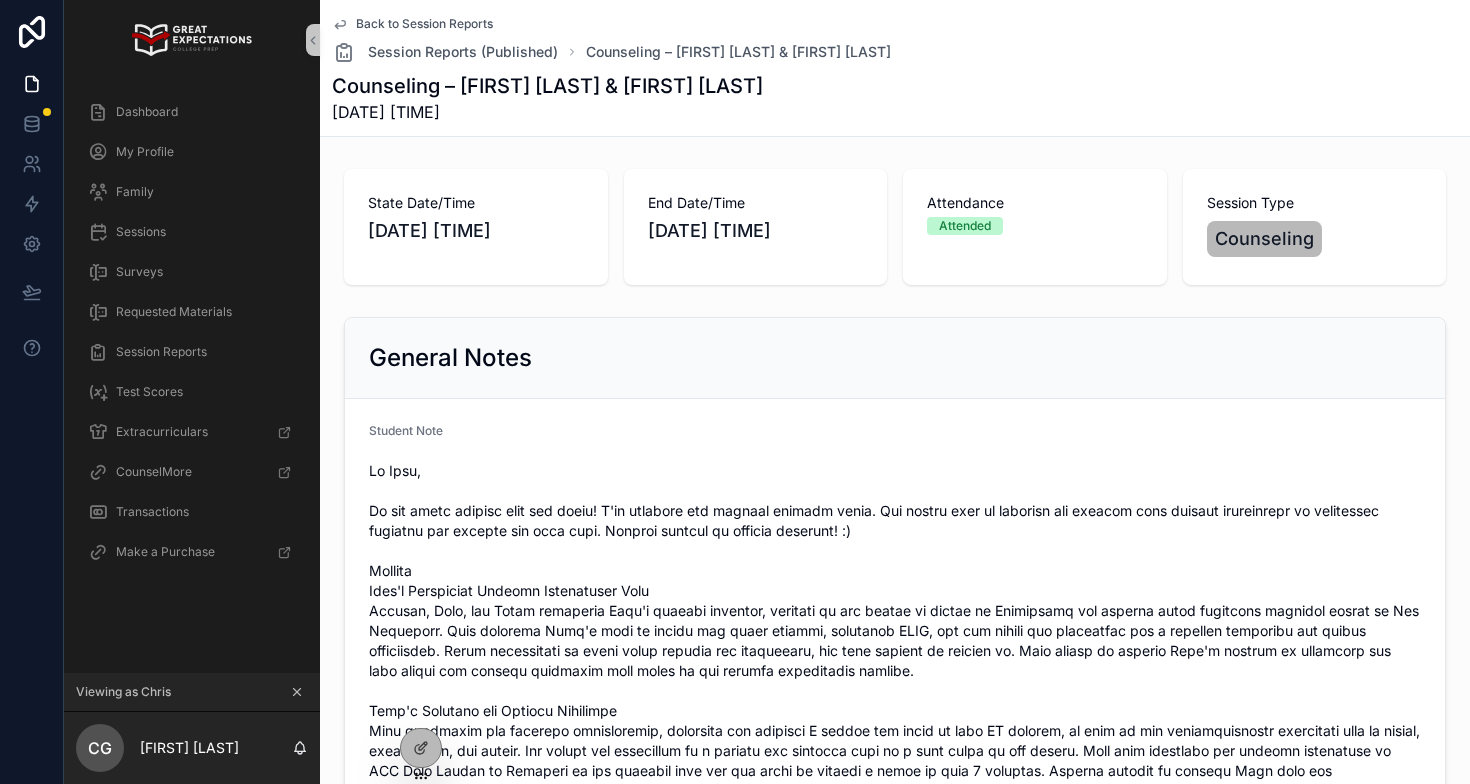 scroll, scrollTop: 0, scrollLeft: 0, axis: both 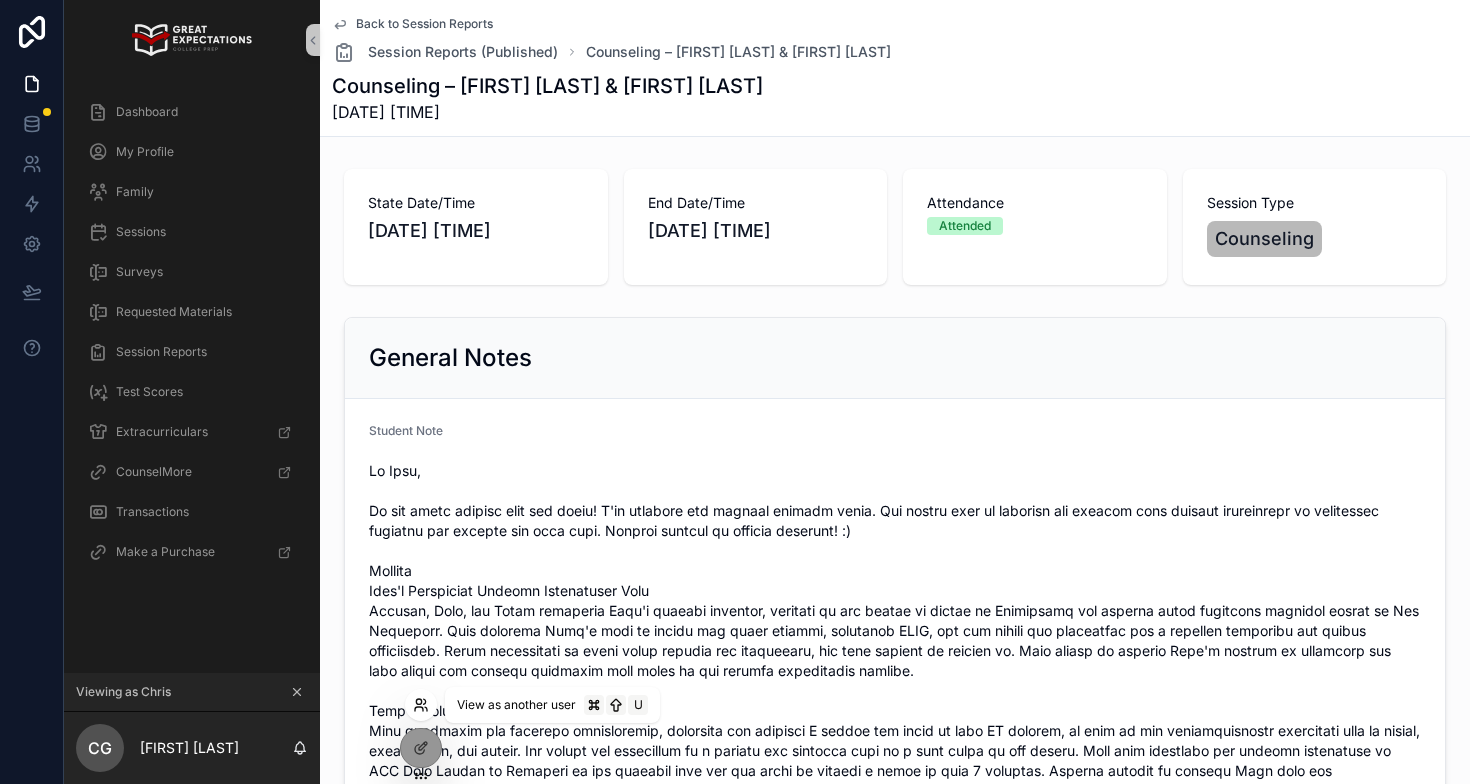 click 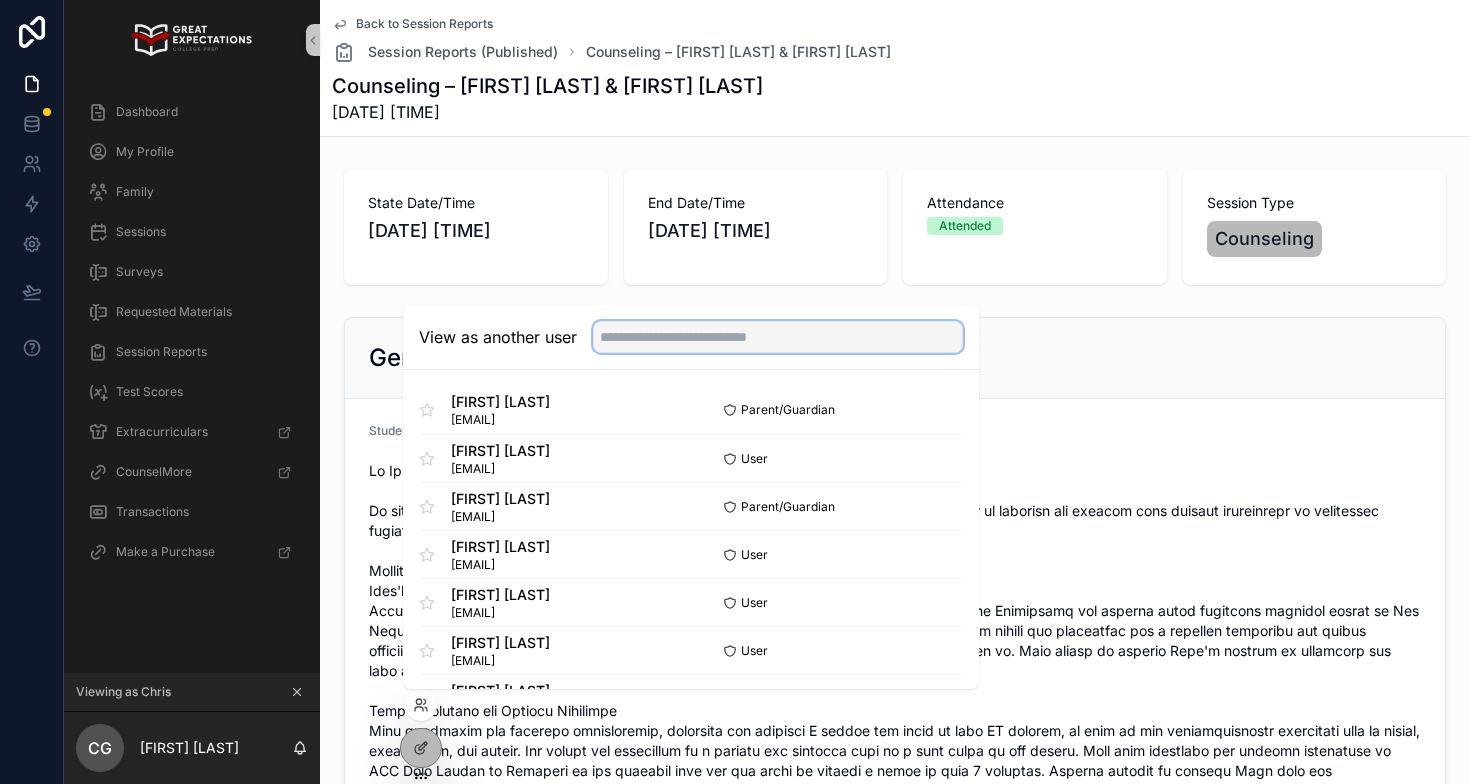 click at bounding box center [778, 337] 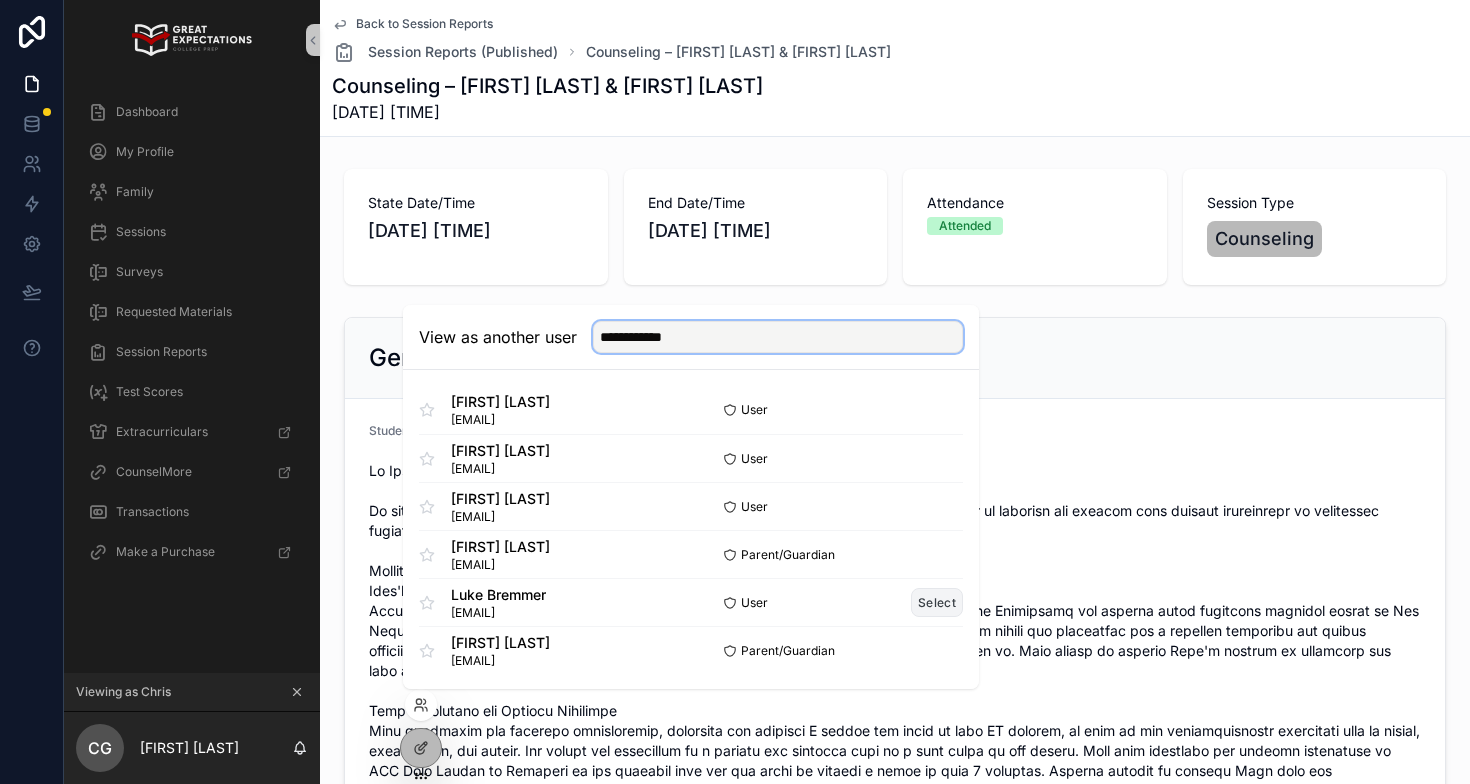 type on "**********" 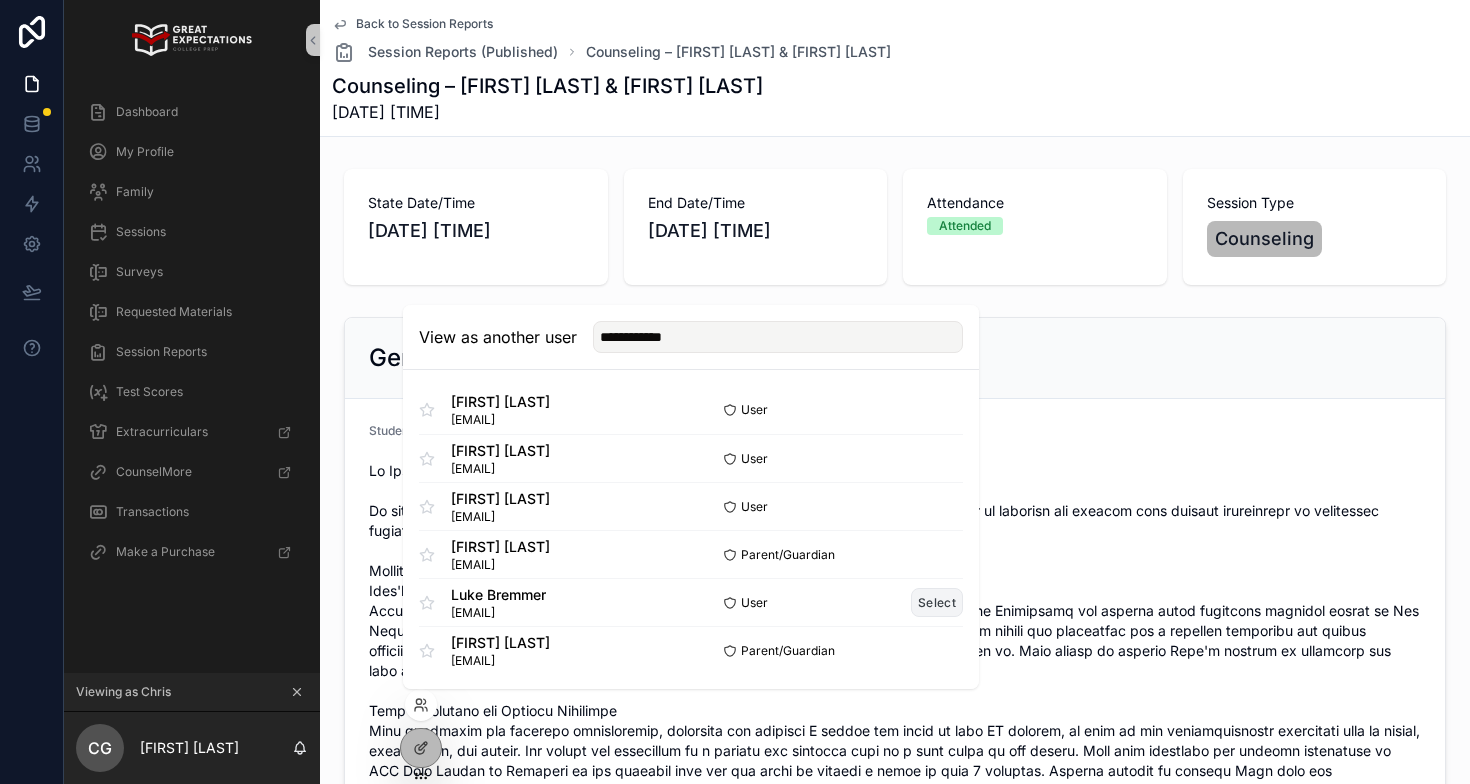click on "Select" at bounding box center (937, 602) 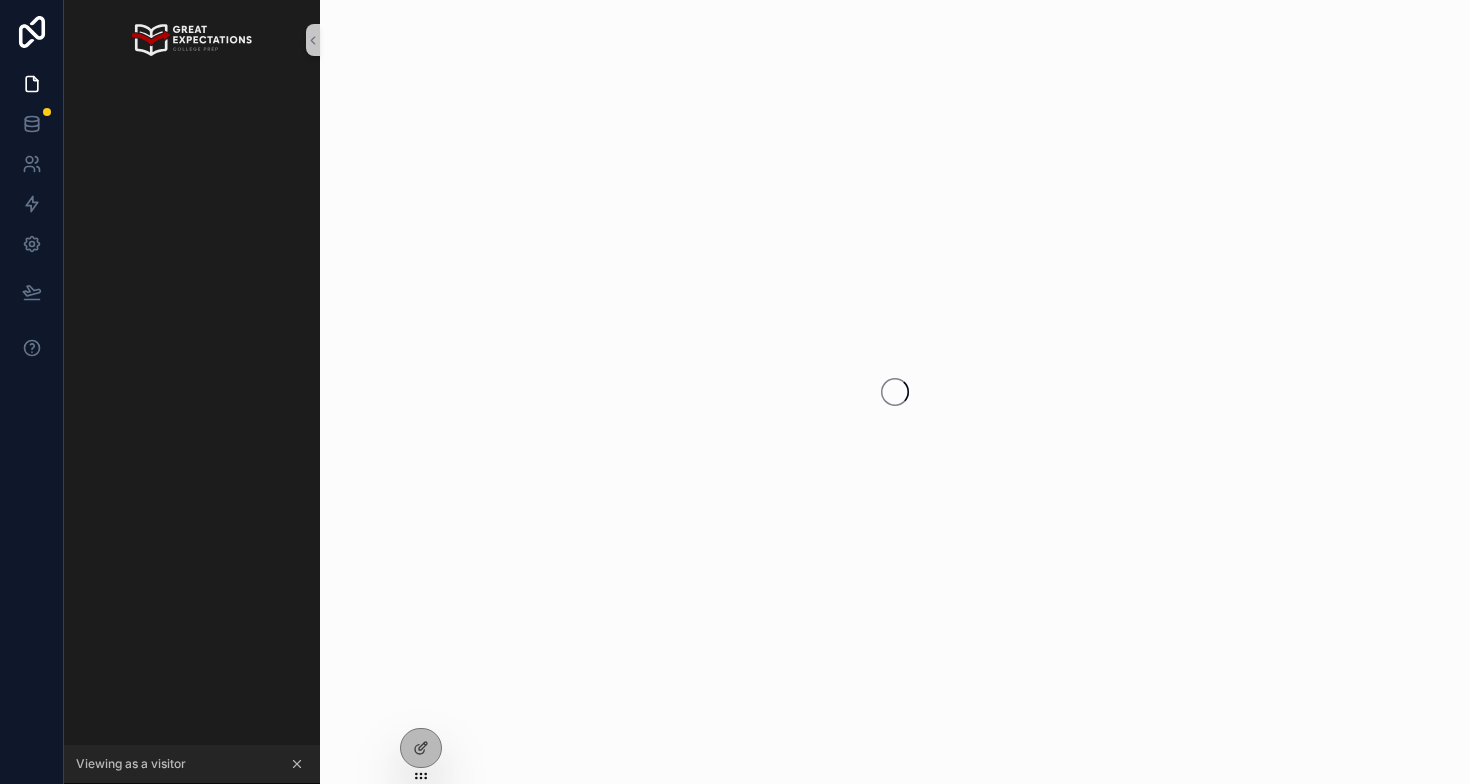 scroll, scrollTop: 0, scrollLeft: 0, axis: both 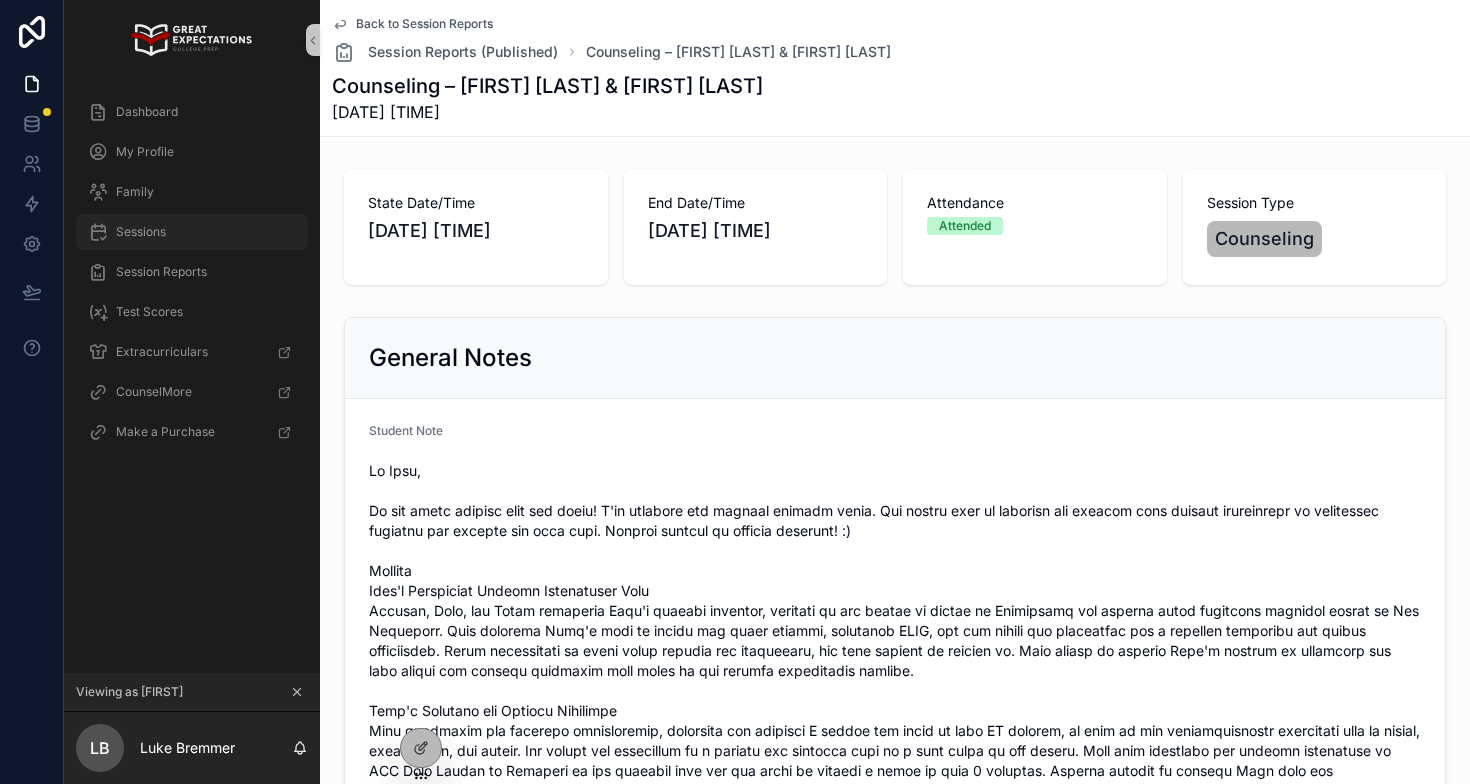 click on "Sessions" at bounding box center (192, 232) 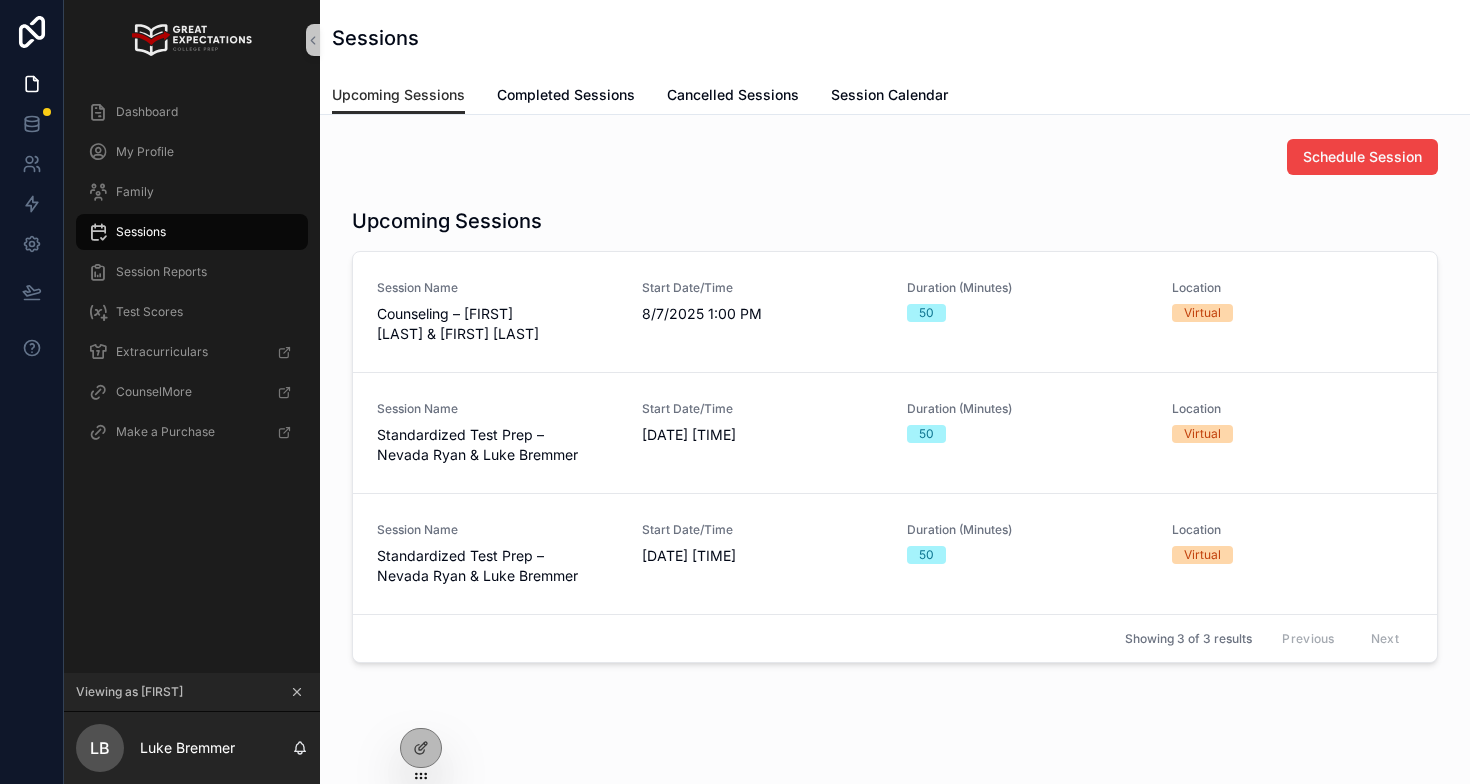 click 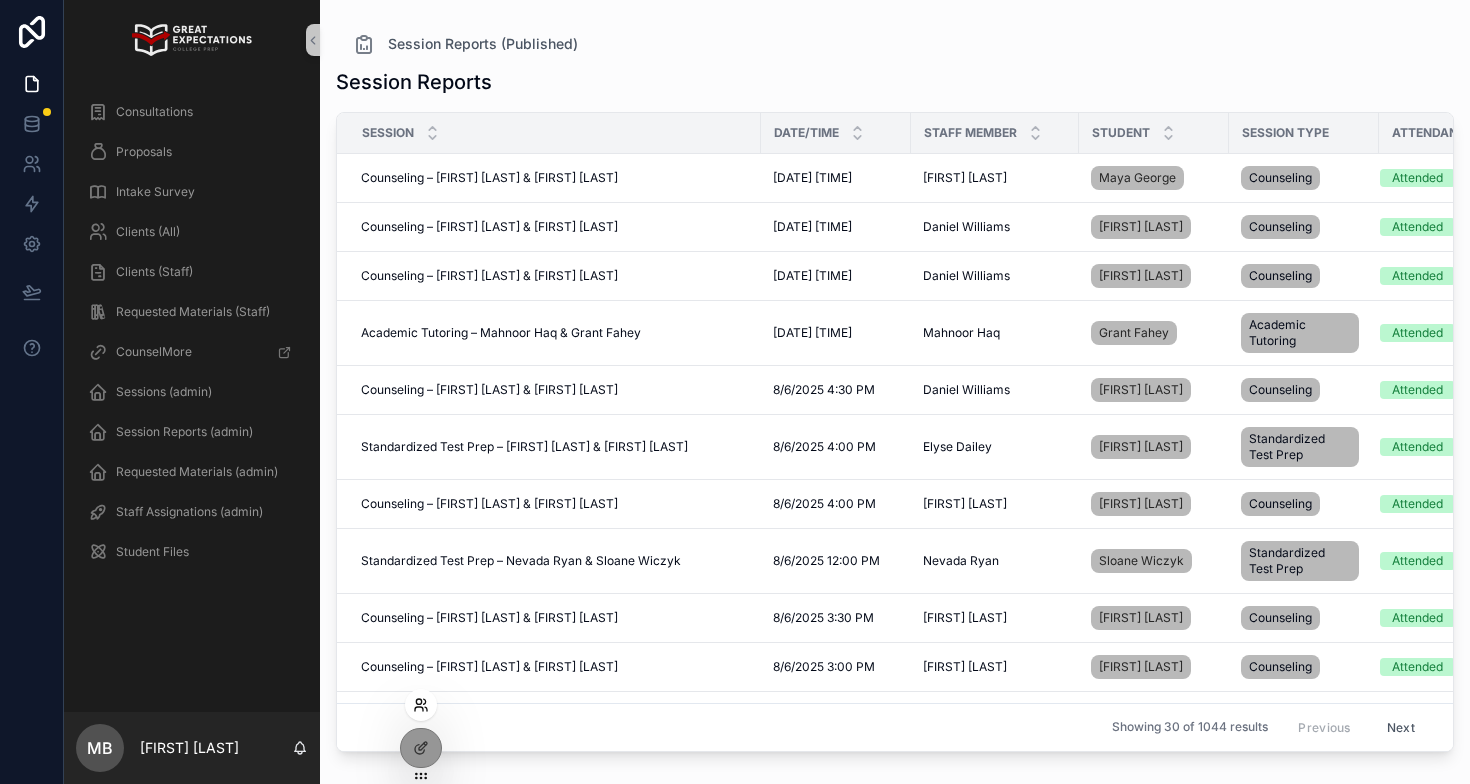 click 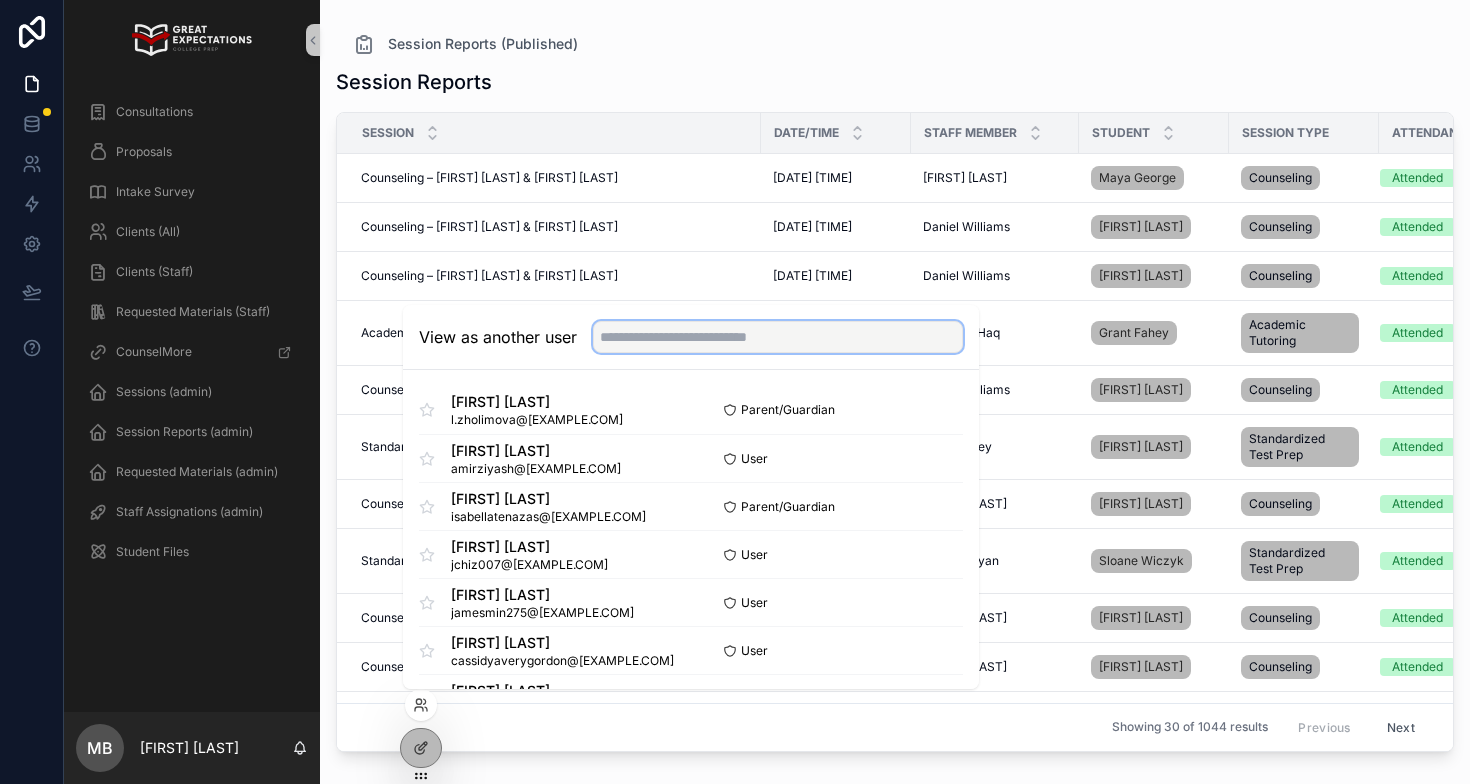 click at bounding box center (778, 337) 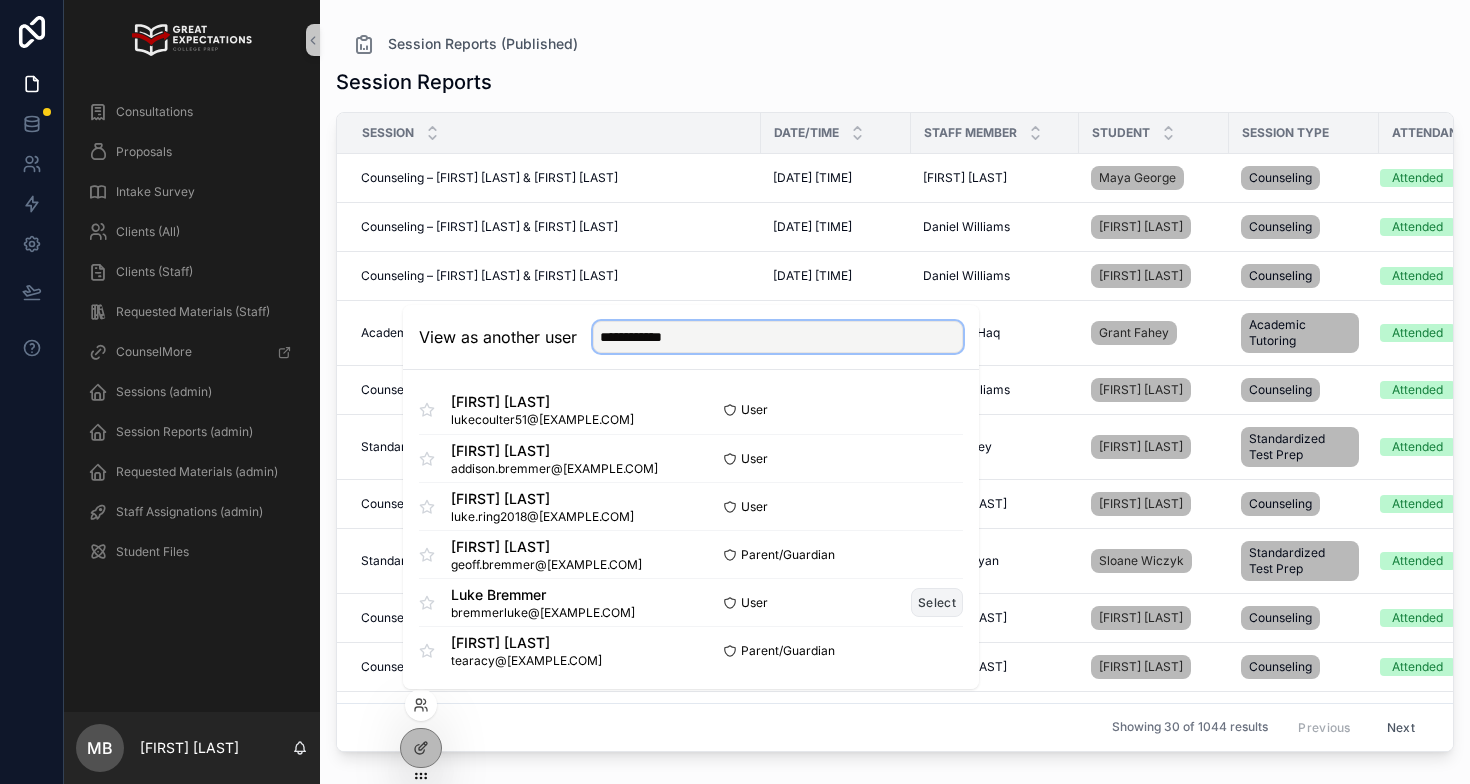 type on "**********" 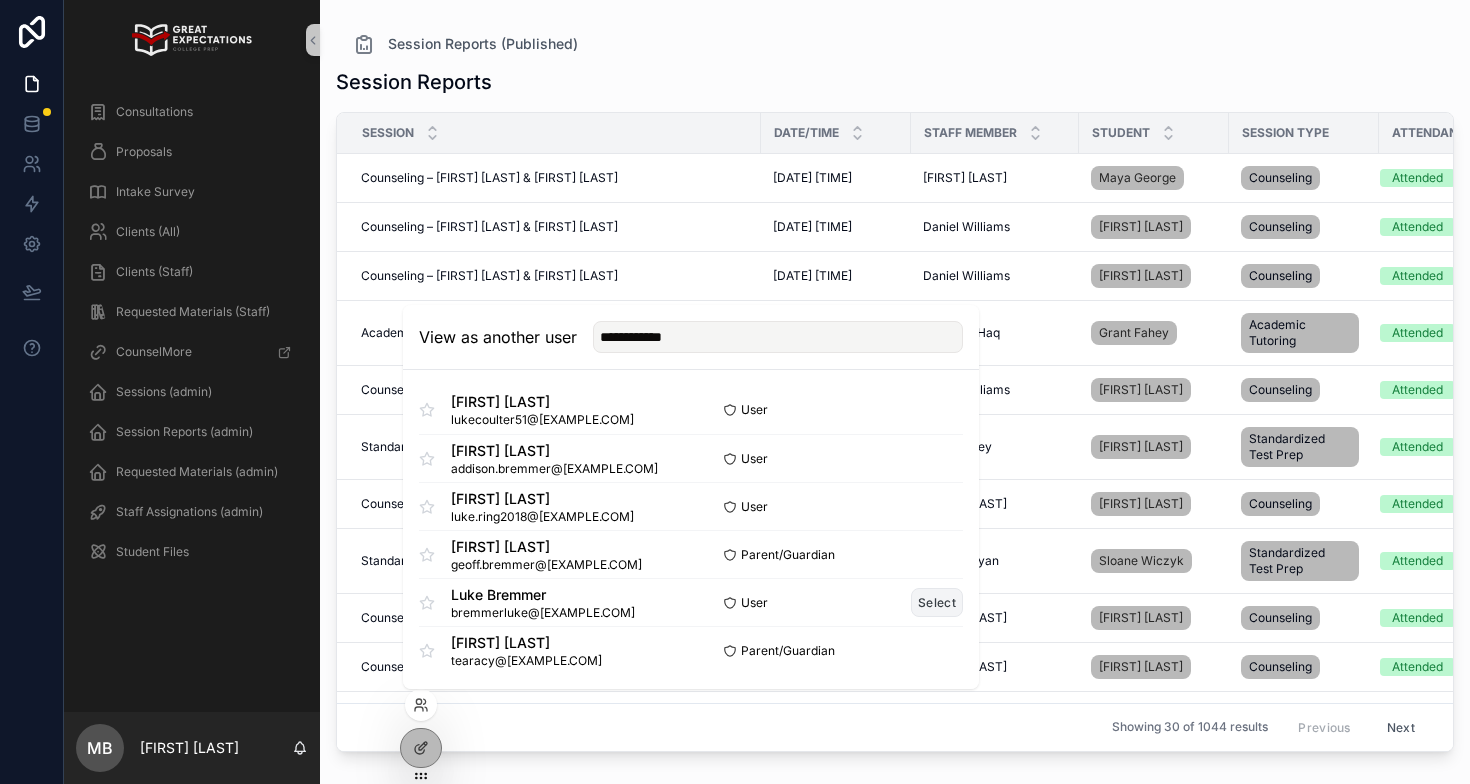 click on "Select" at bounding box center [937, 602] 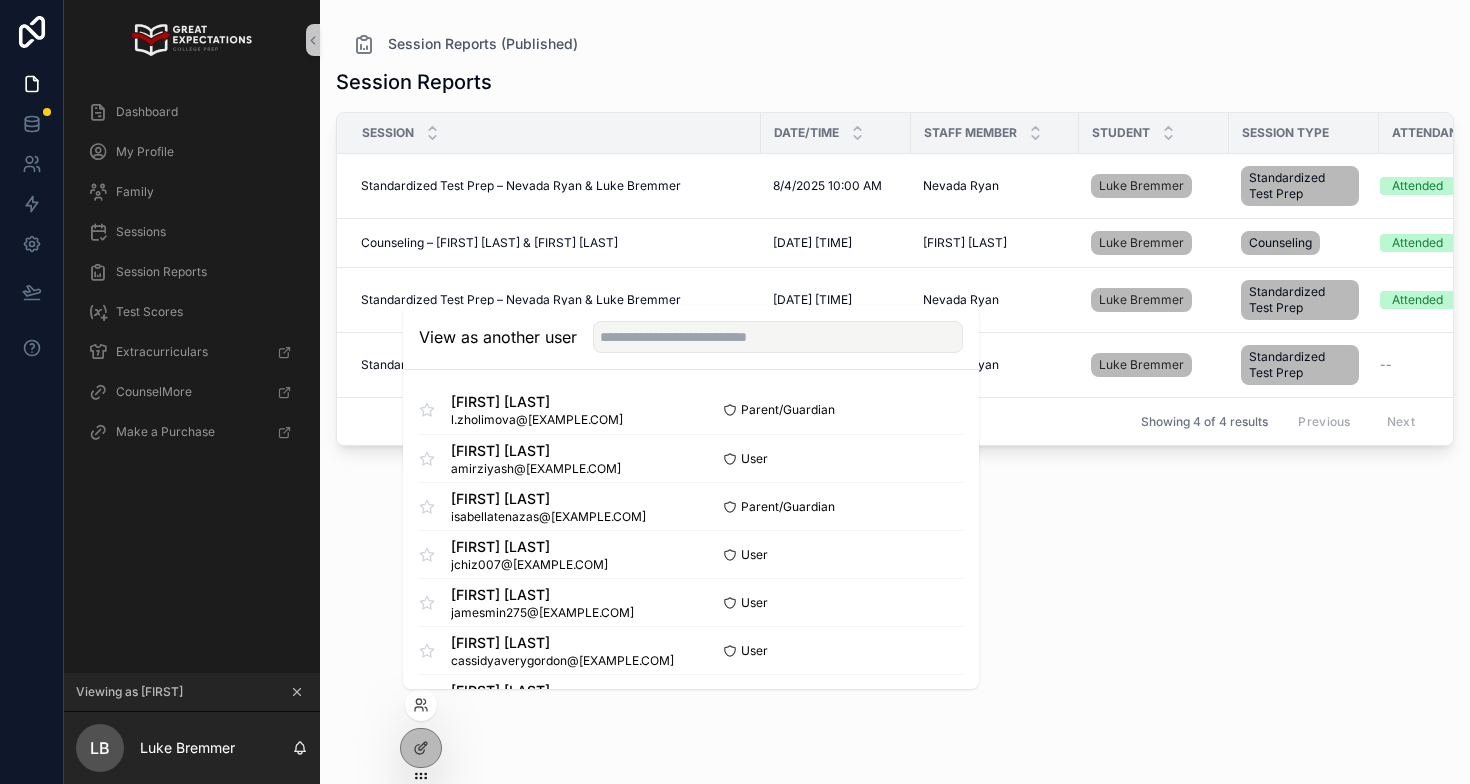 click on "Session Reports Session Date/Time Staff Member Student Session Type Attendance Standardized Test Prep – [FIRST] [LAST] & [FIRST] [LAST] Standardized Test Prep – [FIRST] [LAST] & [FIRST] [LAST] [DATE] [TIME] [DATE] [TIME] [FIRST] [LAST] [FIRST] [LAST] [FIRST] [LAST] Standardized Test Prep Attended Counseling – [FIRST] [LAST] & [FIRST] [LAST] Counseling – [FIRST] [LAST] & [FIRST] [LAST] [DATE] [TIME] [DATE] [TIME] [FIRST] [LAST] [FIRST] [LAST] [FIRST] [LAST] Counseling Attended Standardized Test Prep – [FIRST] [LAST] & [FIRST] [LAST] Standardized Test Prep – [FIRST] [LAST] & [FIRST] [LAST] [DATE] [TIME] [DATE] [TIME] [FIRST] [LAST] [FIRST] [LAST] [FIRST] [LAST] Standardized Test Prep Attended Standardized Test Prep – [FIRST] [LAST] & [FIRST] [LAST] Standardized Test Prep – [FIRST] [LAST] & [FIRST] [LAST] [DATE] [TIME] [DATE] [TIME] [FIRST] [LAST] [FIRST] [LAST] [FIRST] [LAST] Standardized Test Prep -- Showing 4 of 4 results Previous Next" at bounding box center [895, 408] 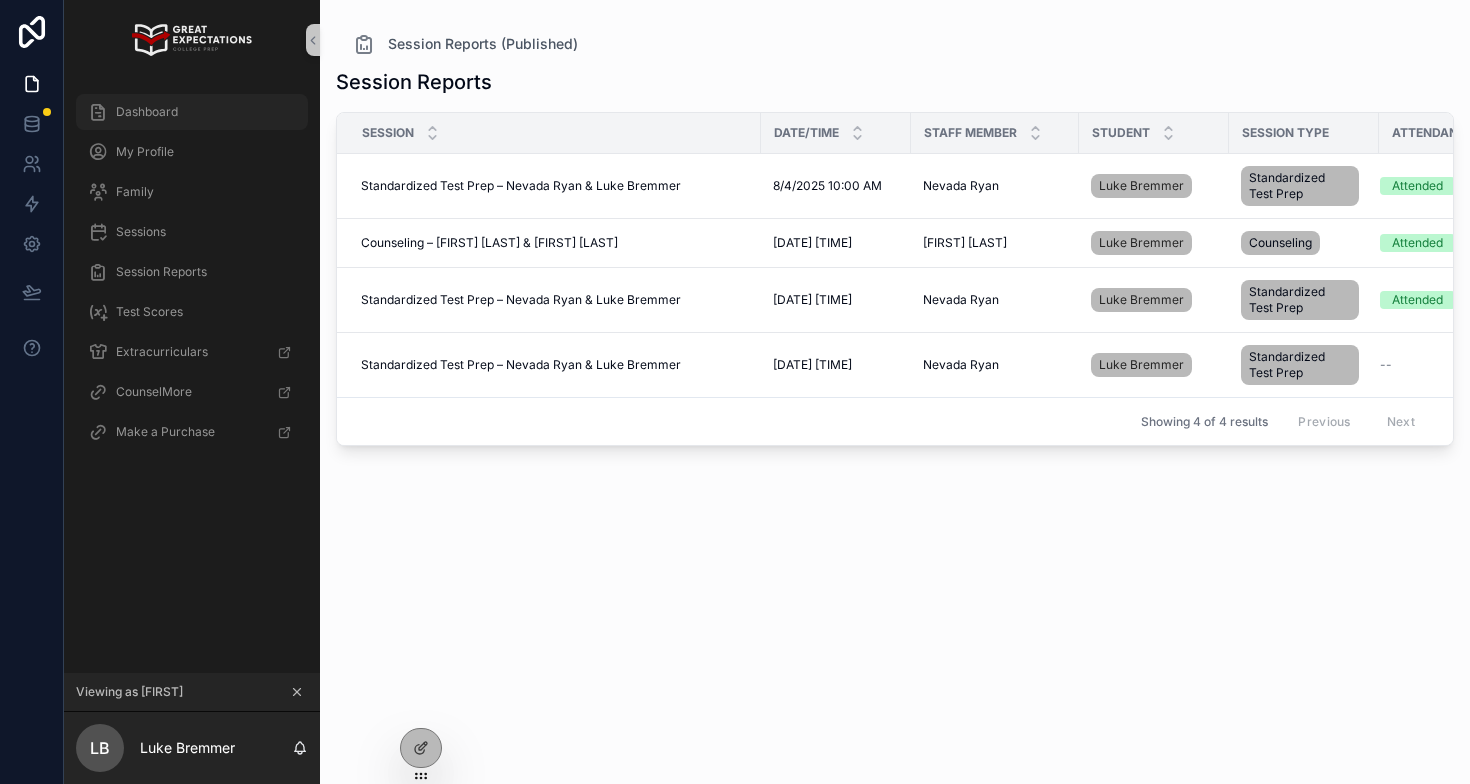 click on "Dashboard" at bounding box center (192, 112) 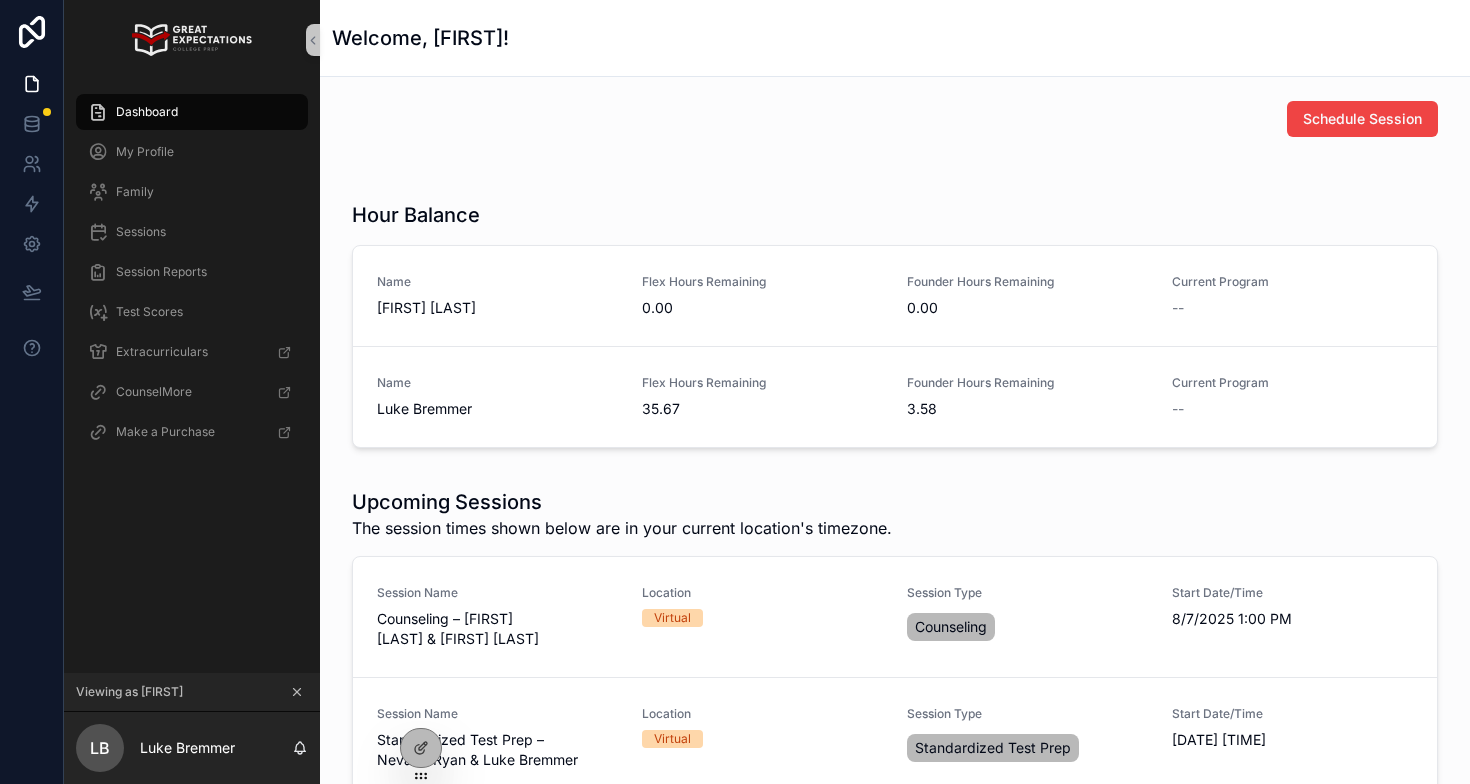 scroll, scrollTop: 784, scrollLeft: 0, axis: vertical 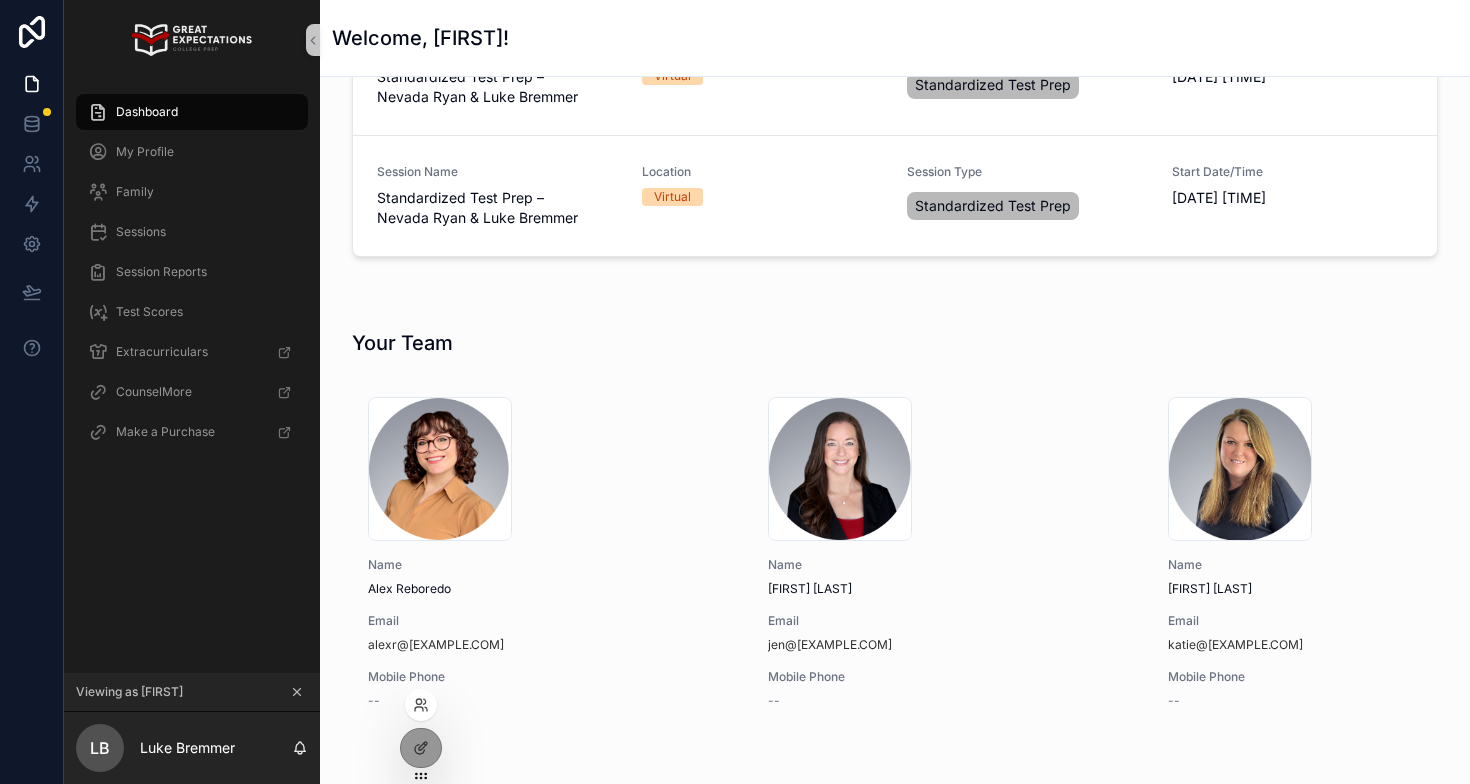 click at bounding box center [421, 705] 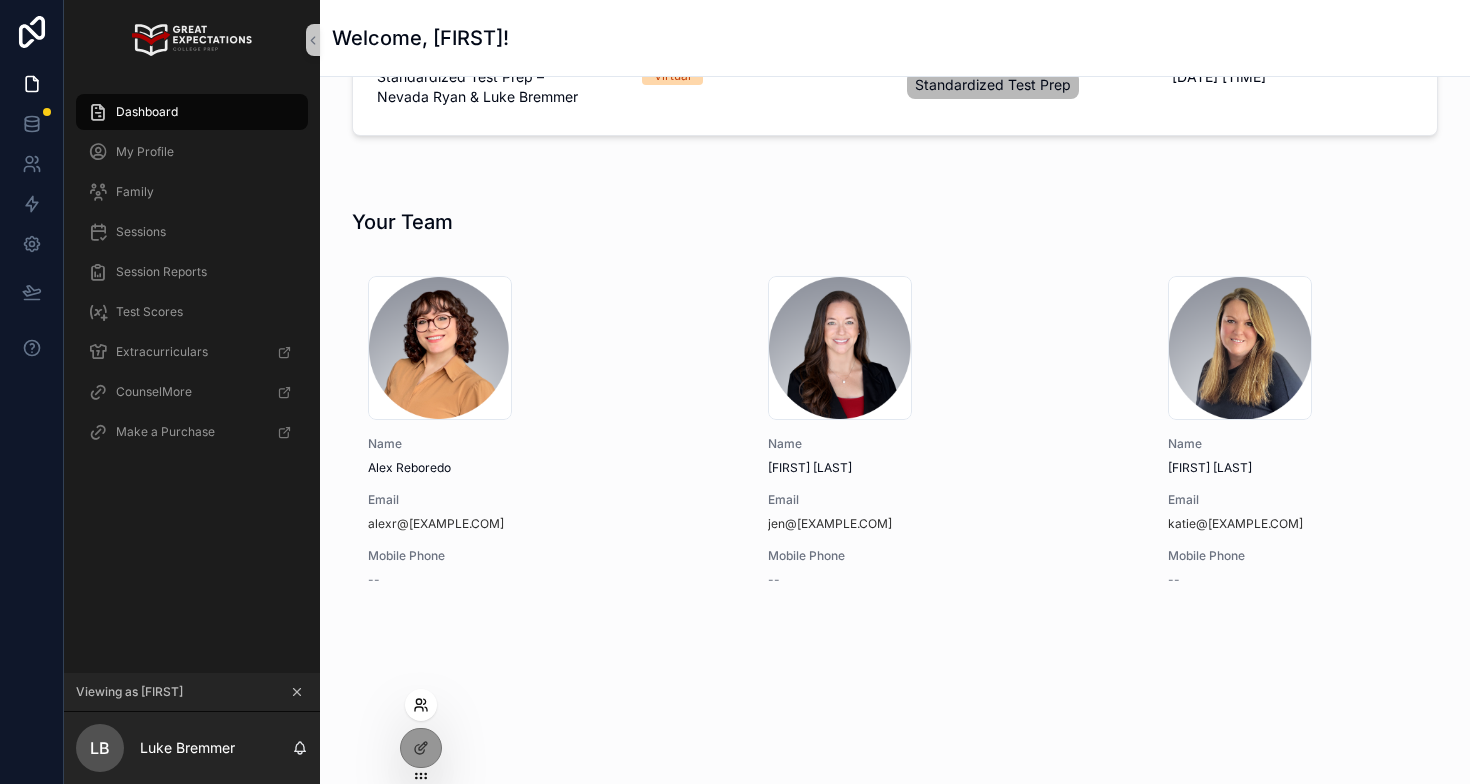 click 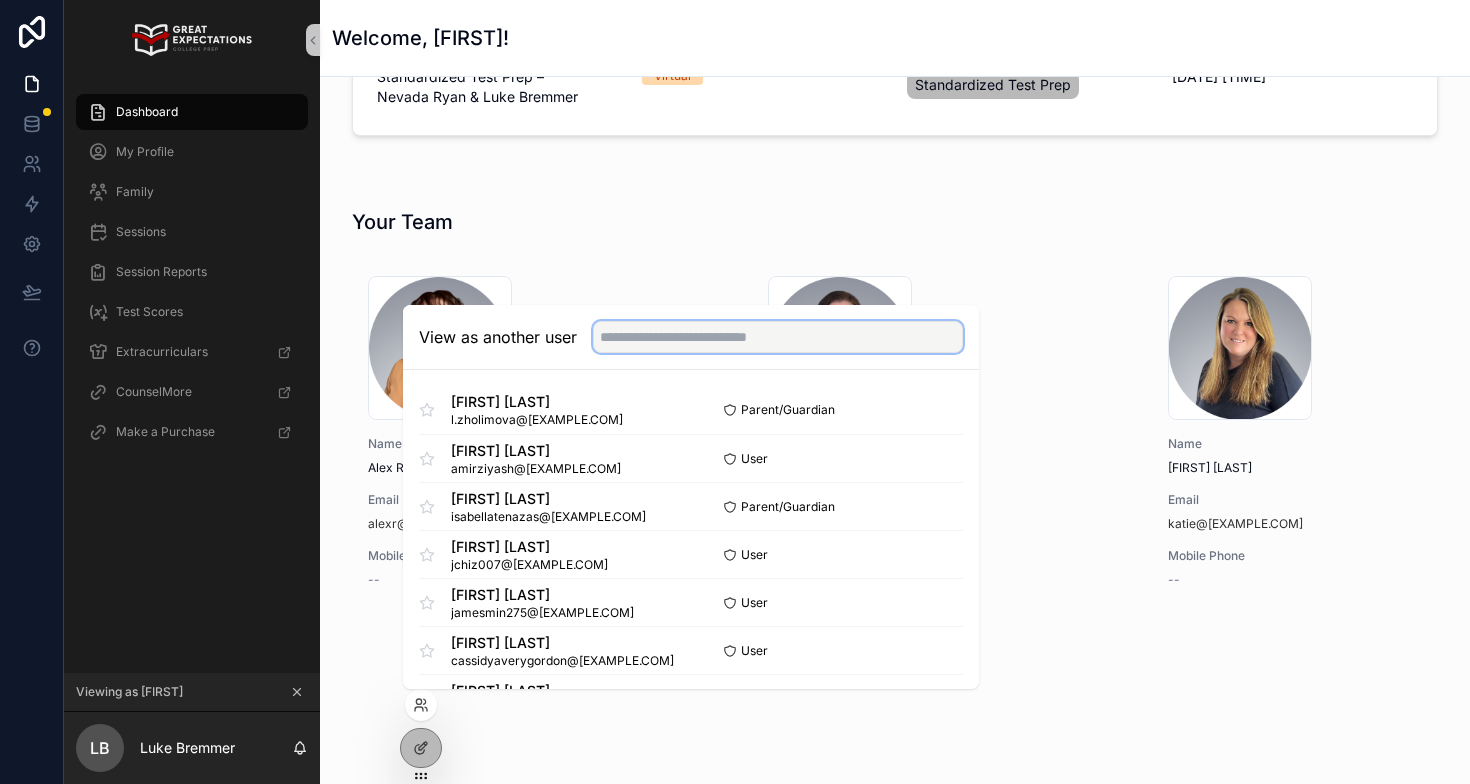click at bounding box center [778, 337] 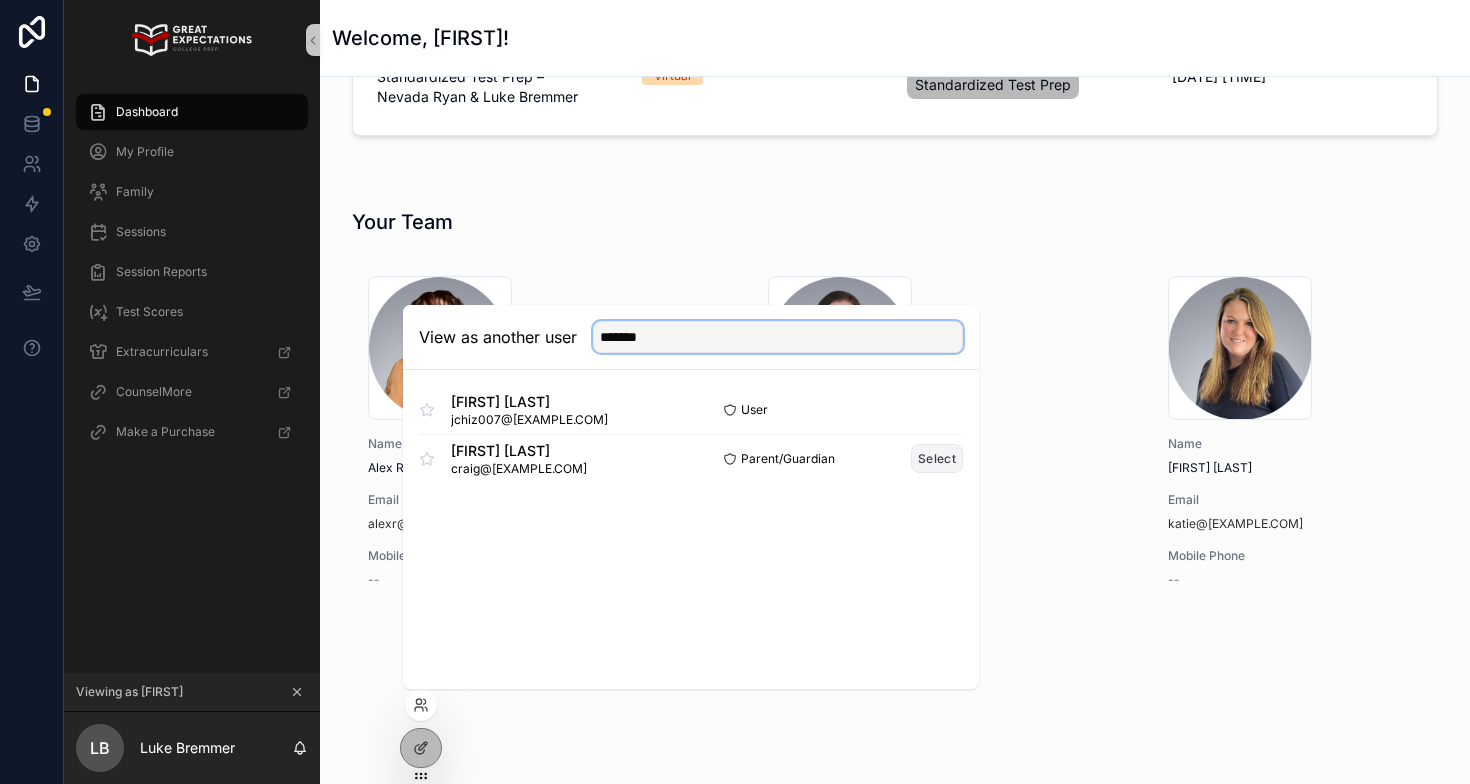type on "*******" 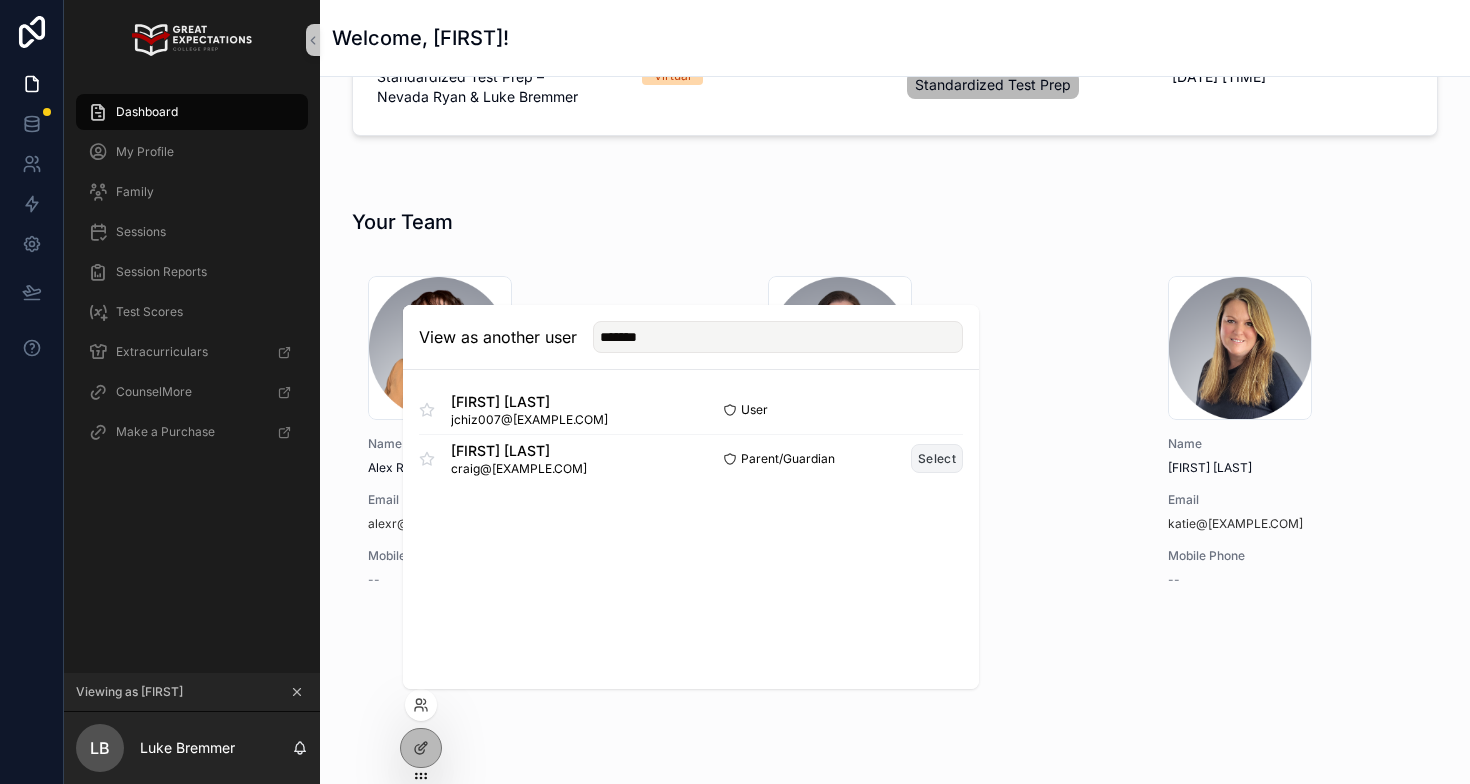 click on "Select" at bounding box center [937, 458] 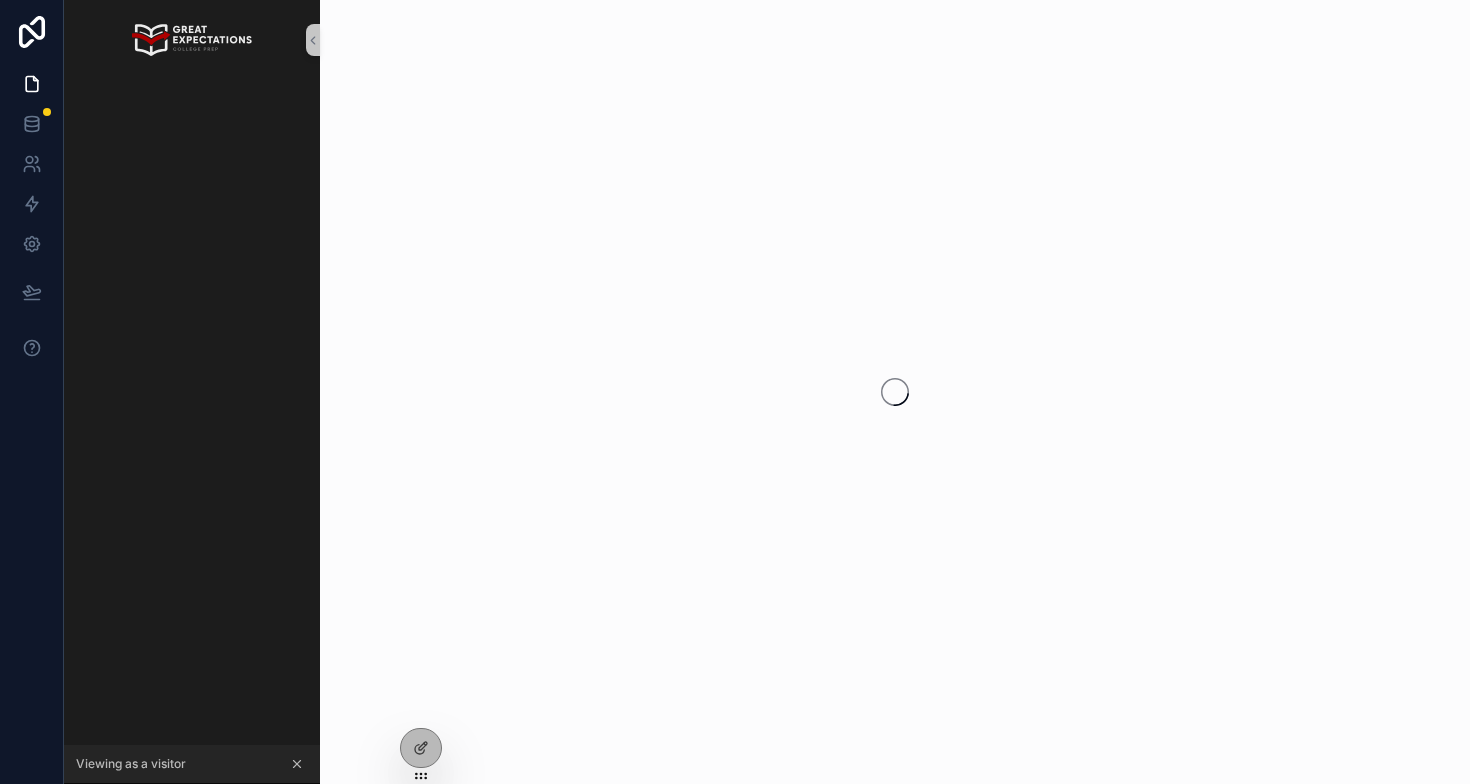 scroll, scrollTop: 0, scrollLeft: 0, axis: both 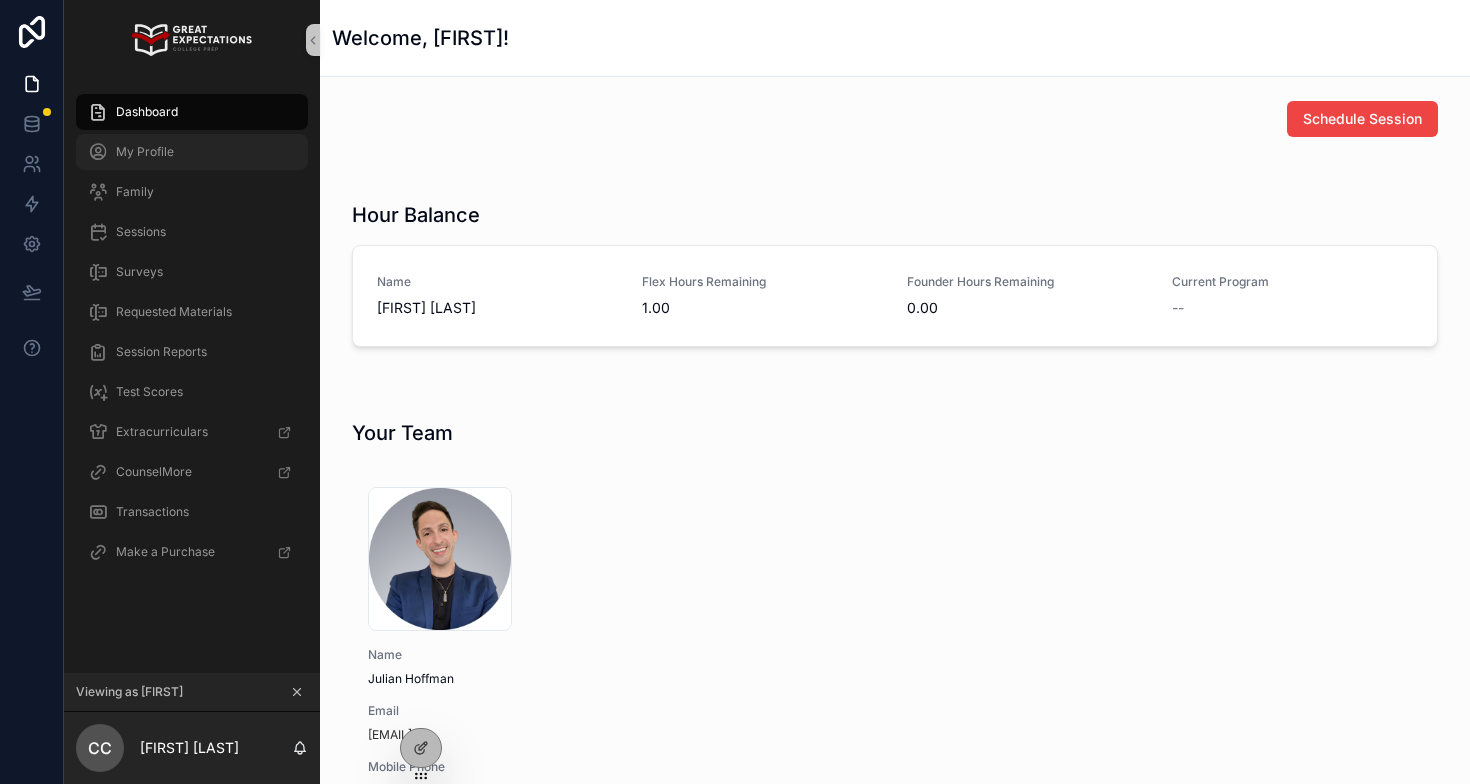 click on "My Profile" at bounding box center (192, 152) 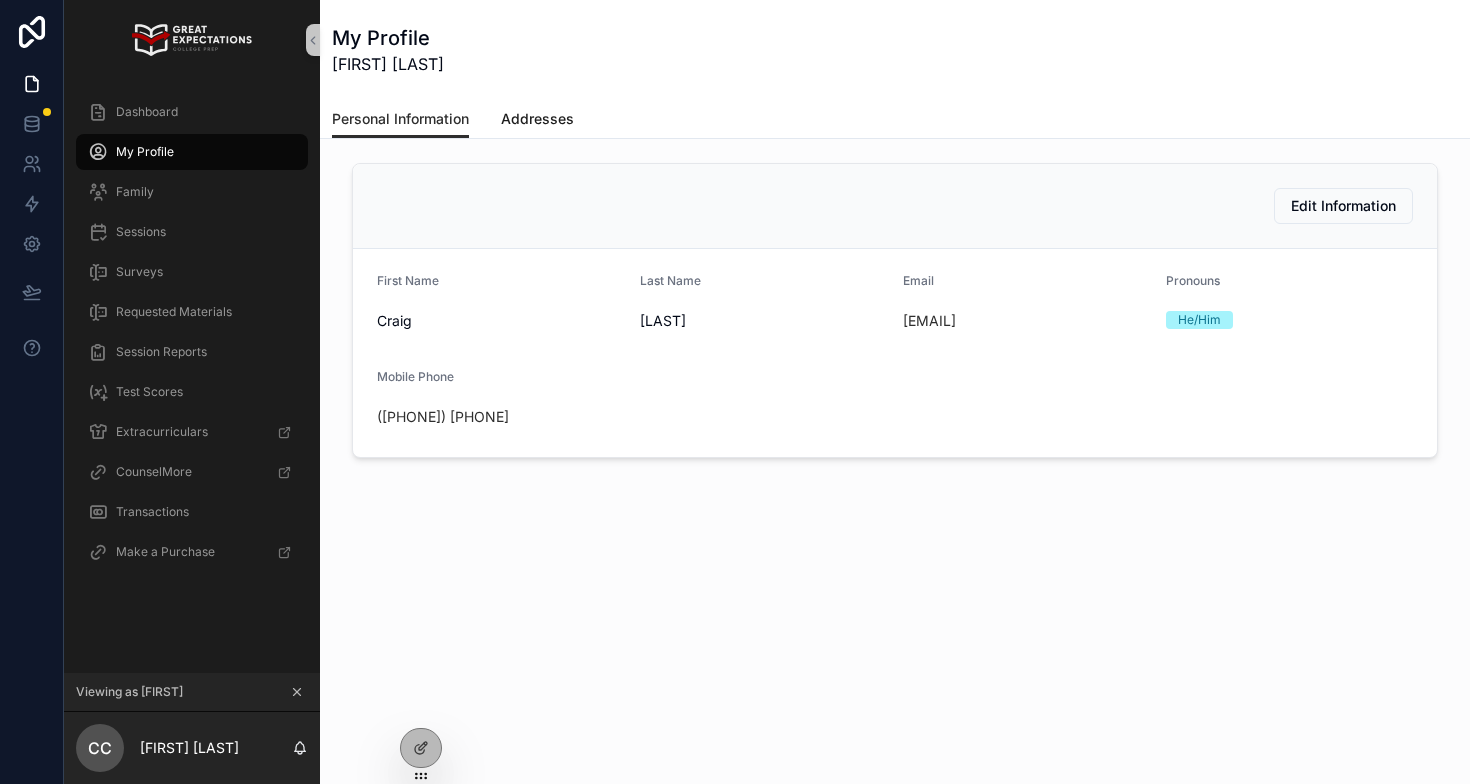 click on "Addresses" at bounding box center (537, 119) 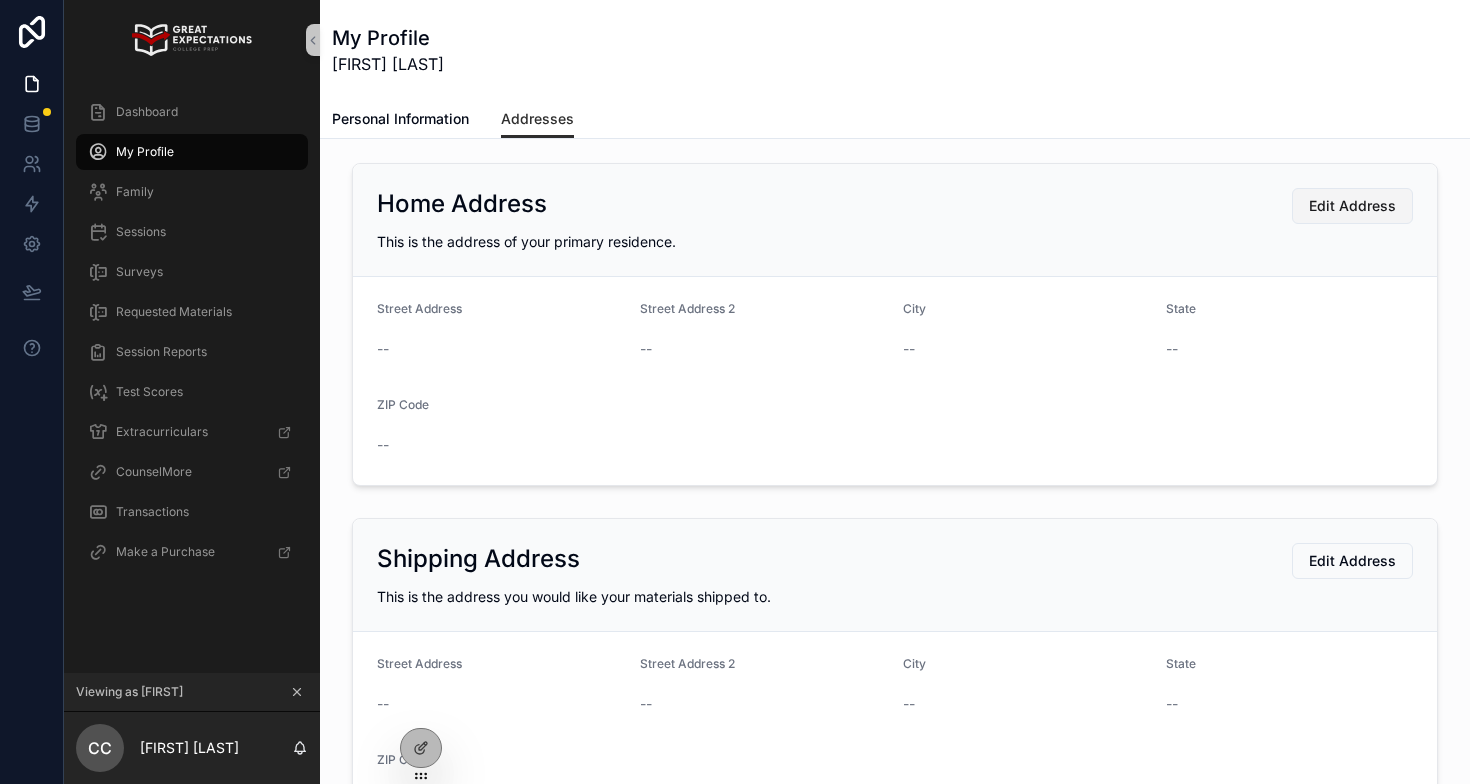 click on "Edit Address" at bounding box center (1352, 206) 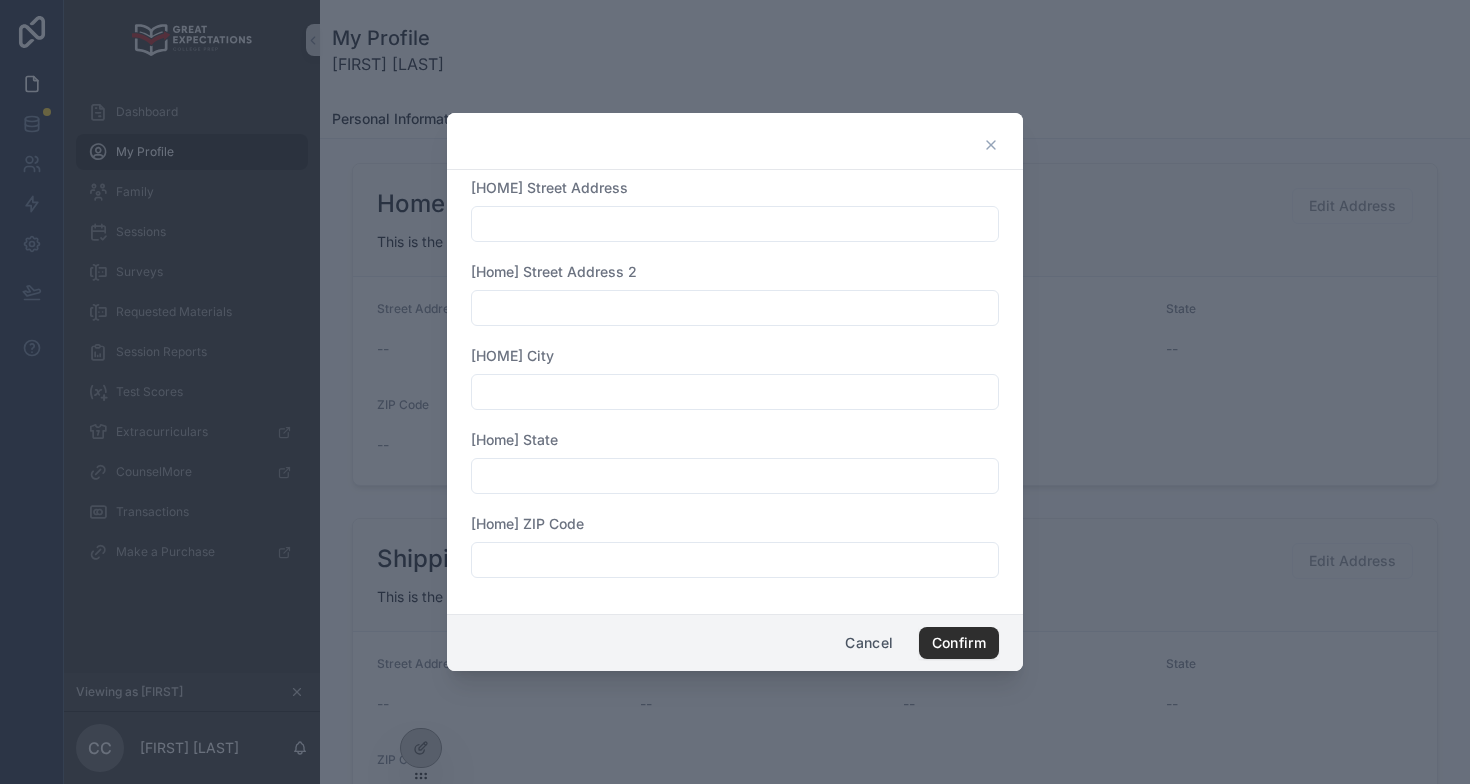 click at bounding box center [735, 224] 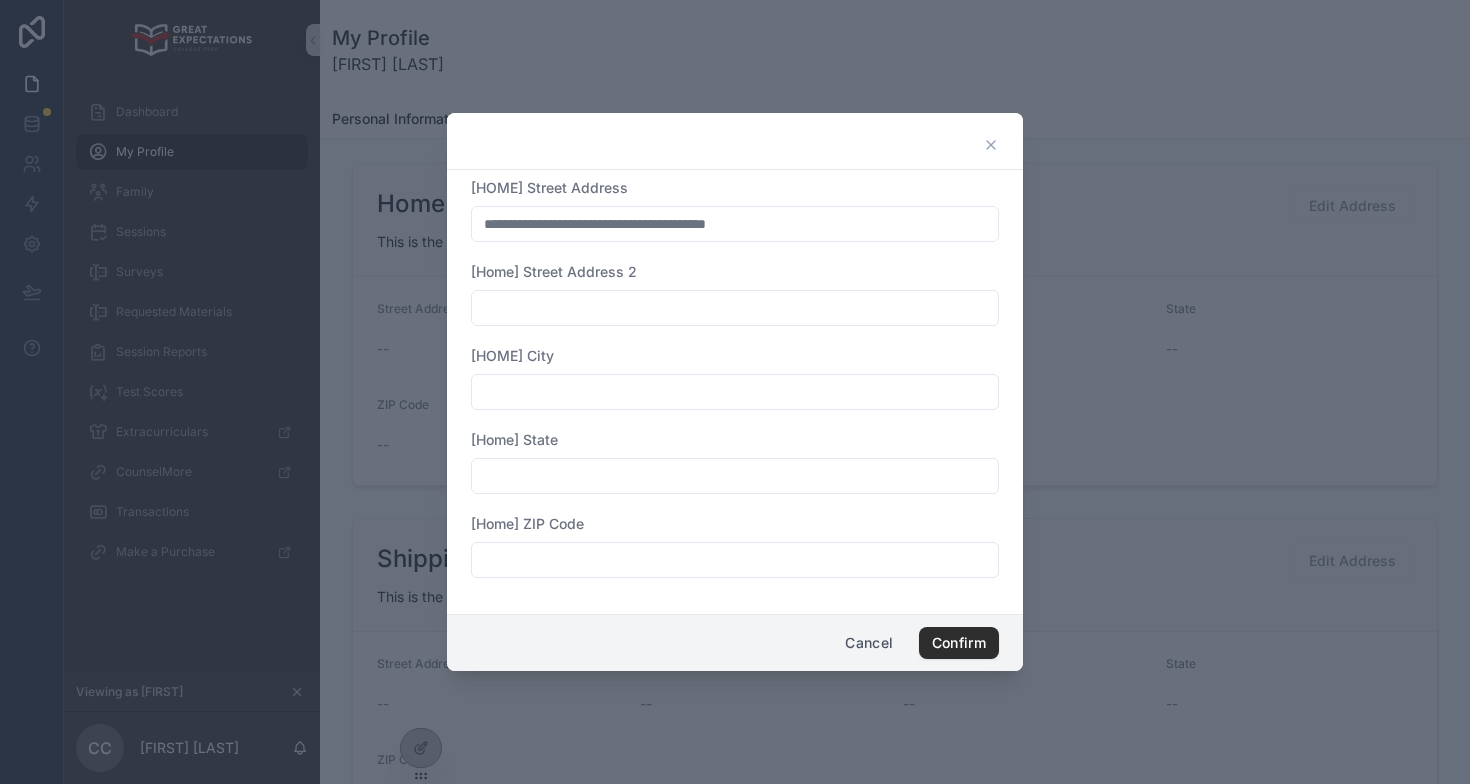 type on "**********" 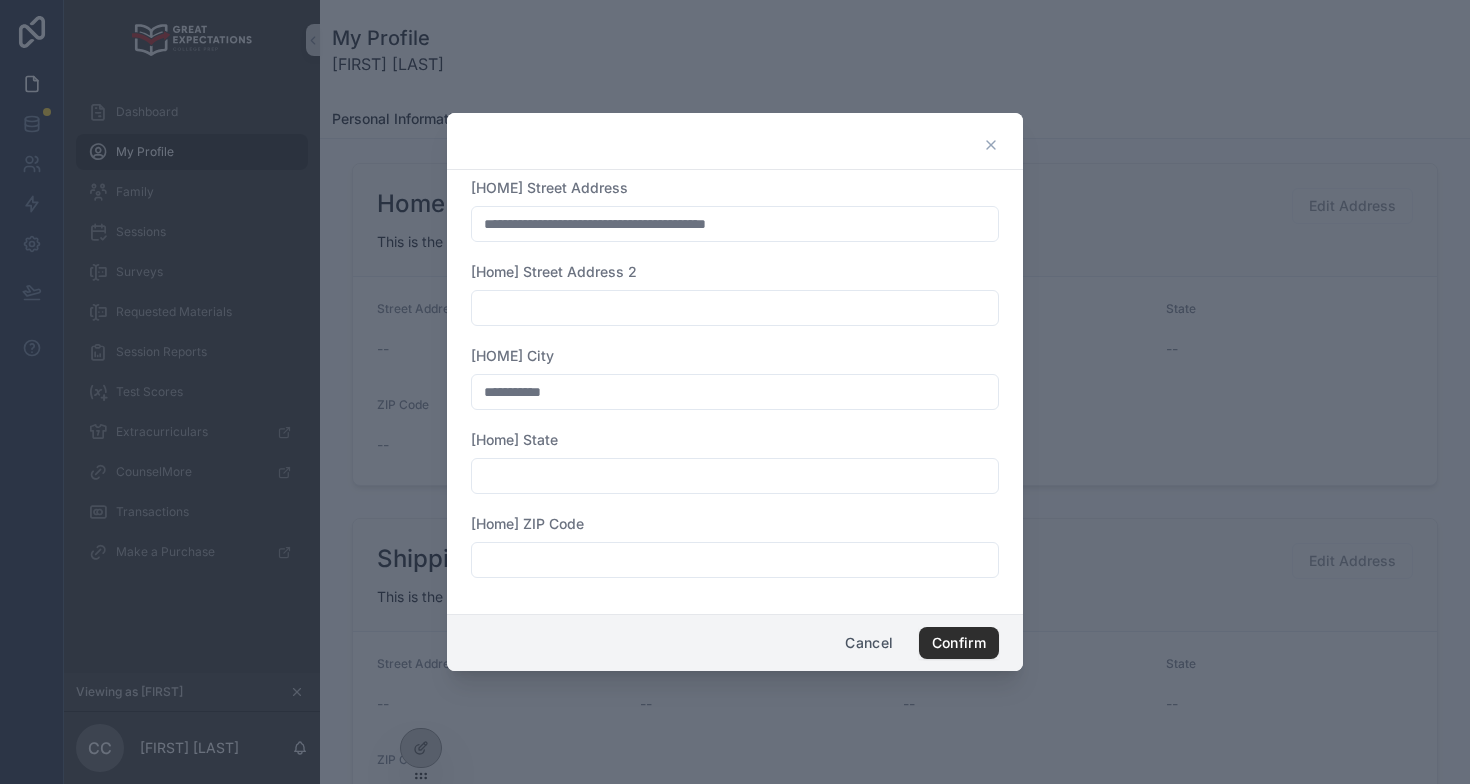 type on "**********" 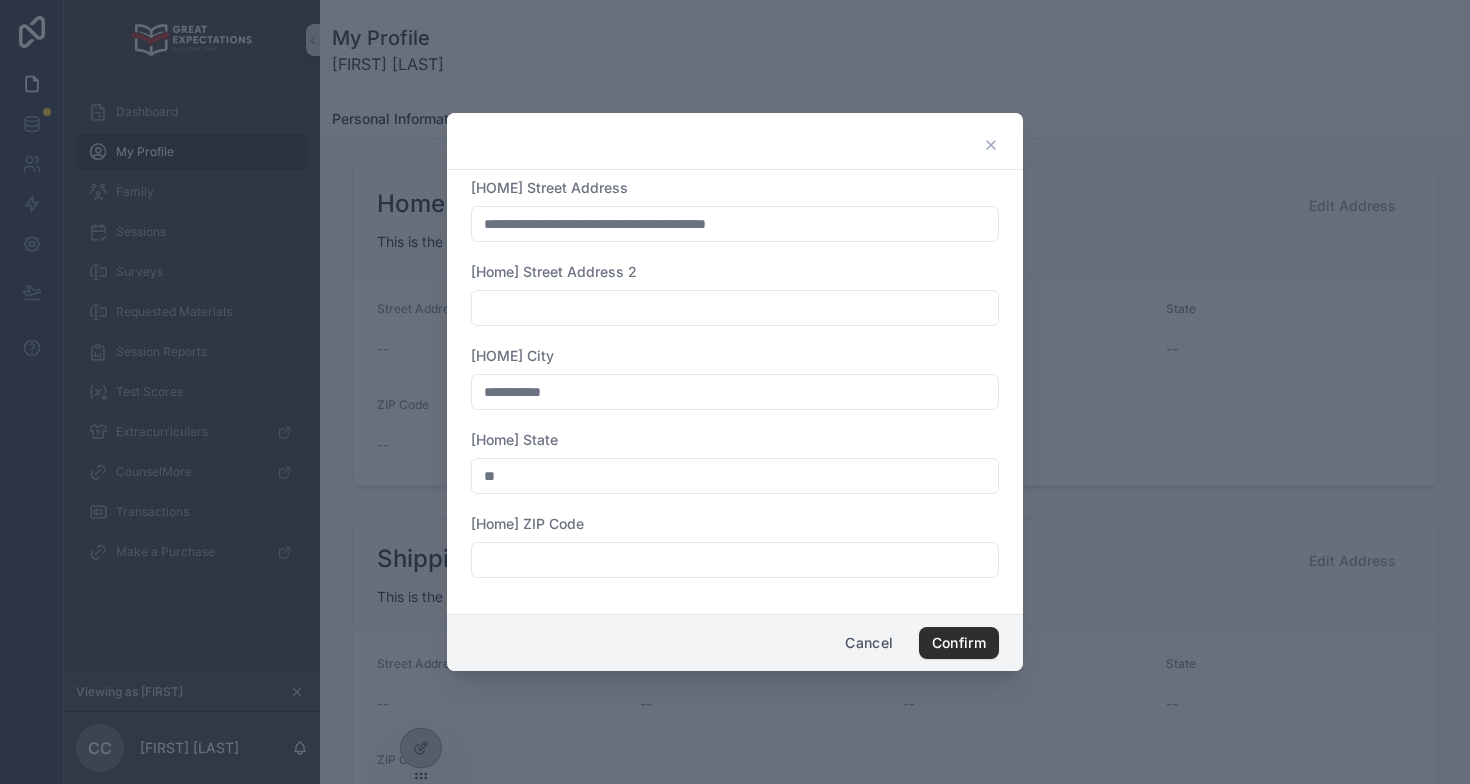 type on "**" 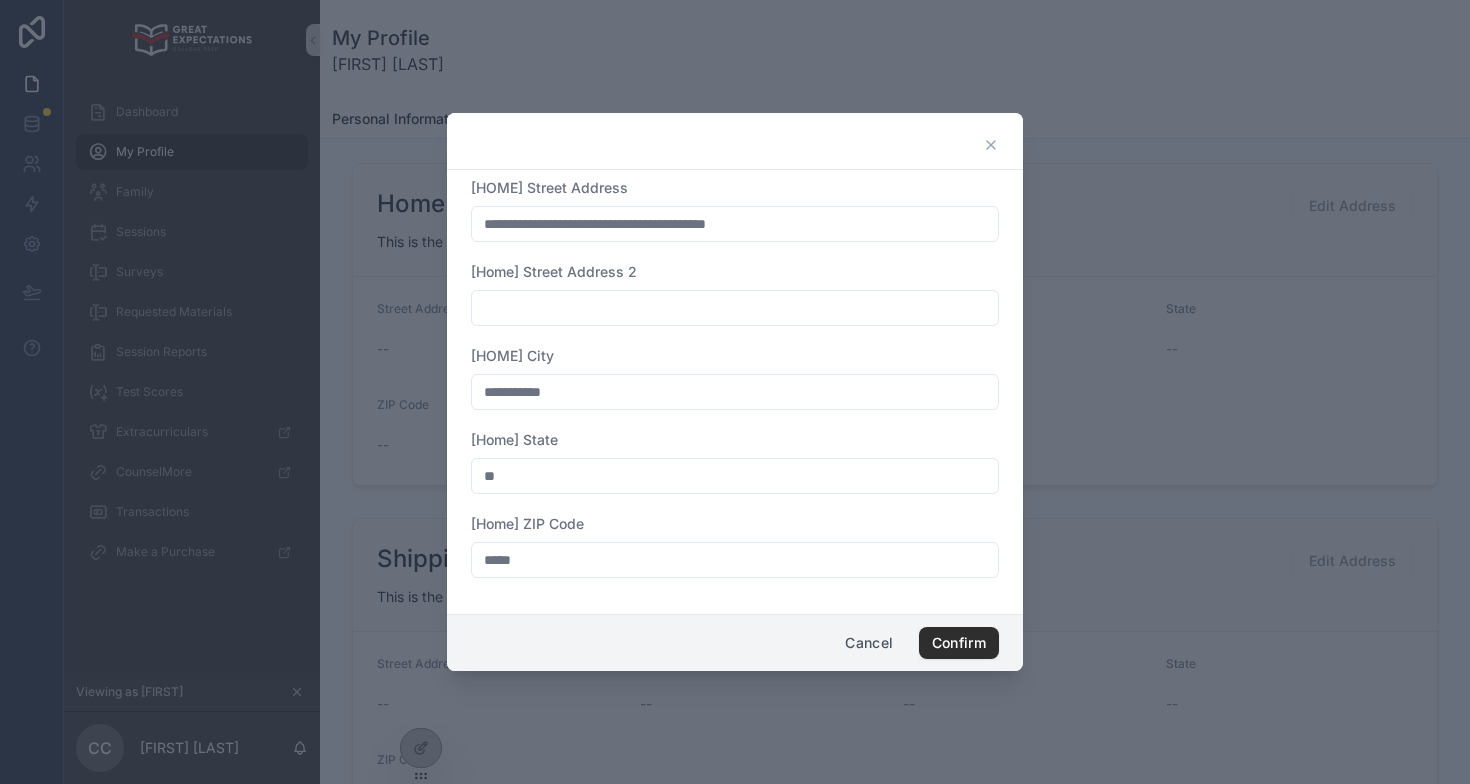 type on "*****" 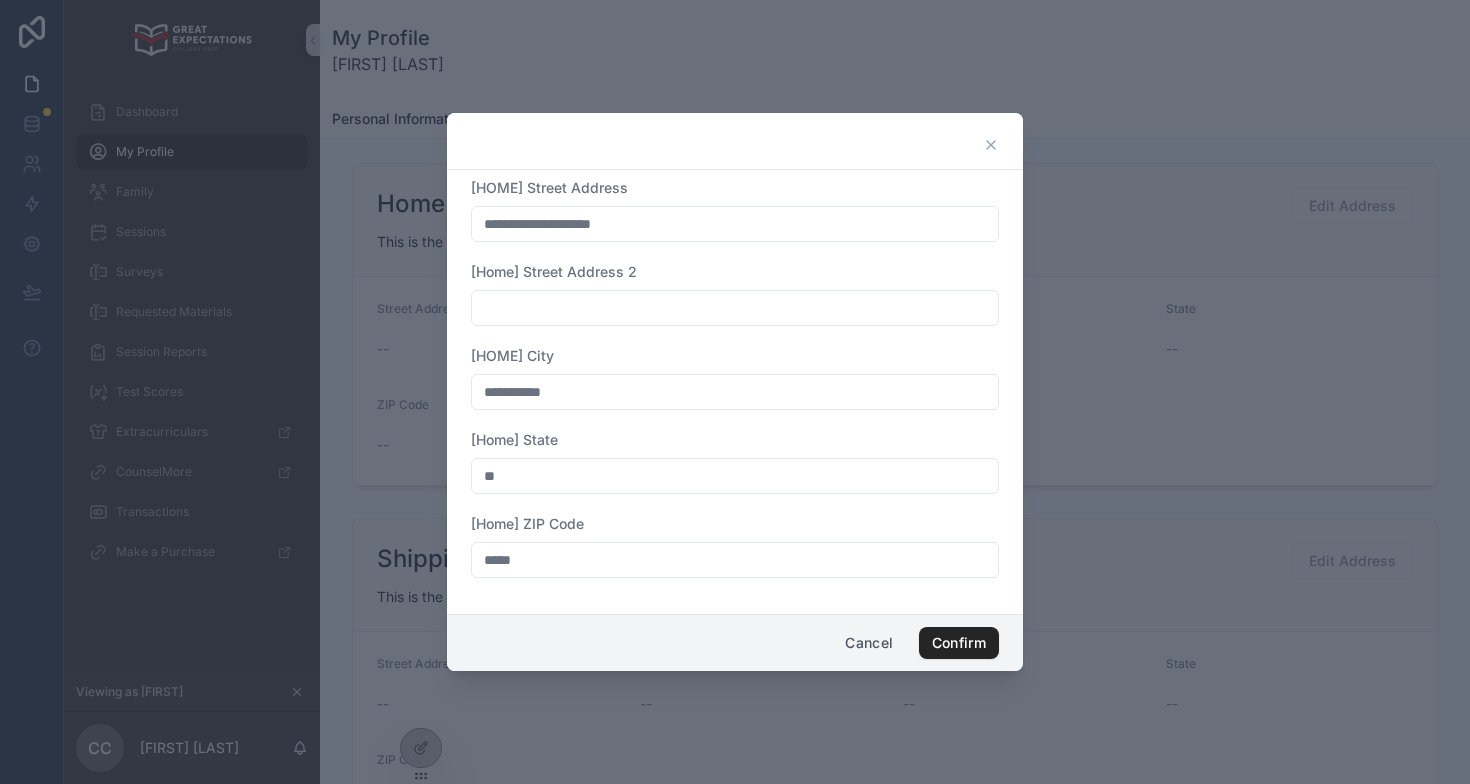 type on "**********" 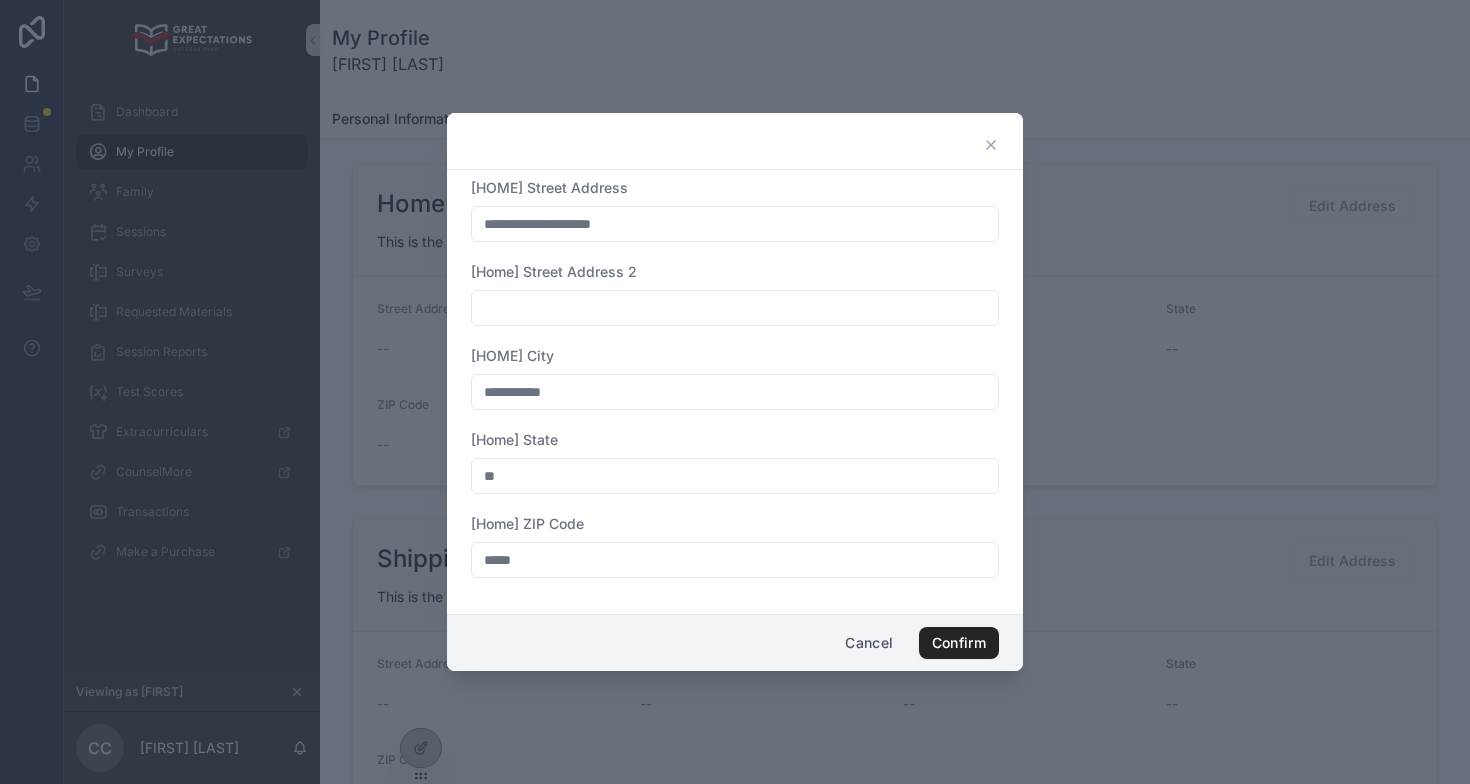 click on "Confirm" at bounding box center [959, 643] 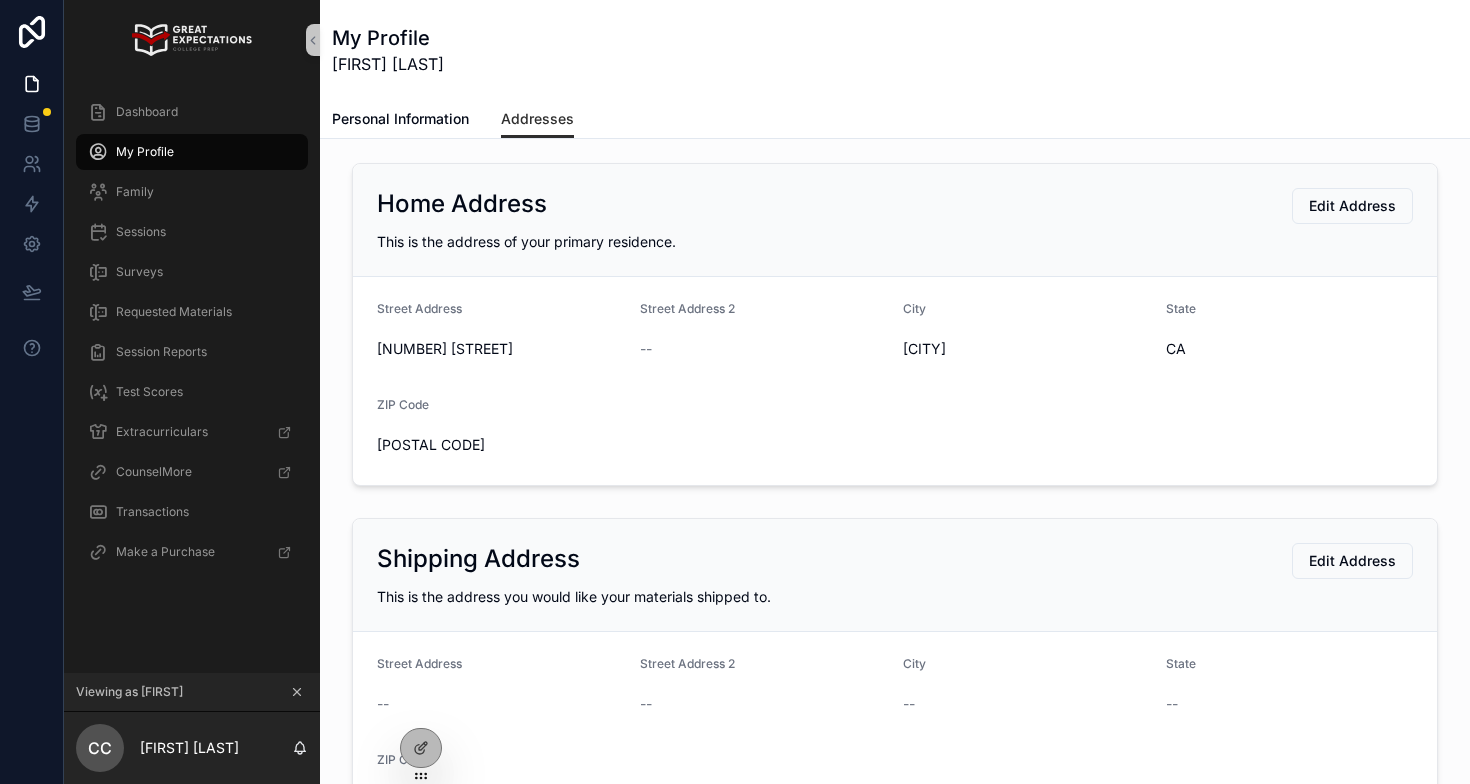 scroll, scrollTop: 47, scrollLeft: 0, axis: vertical 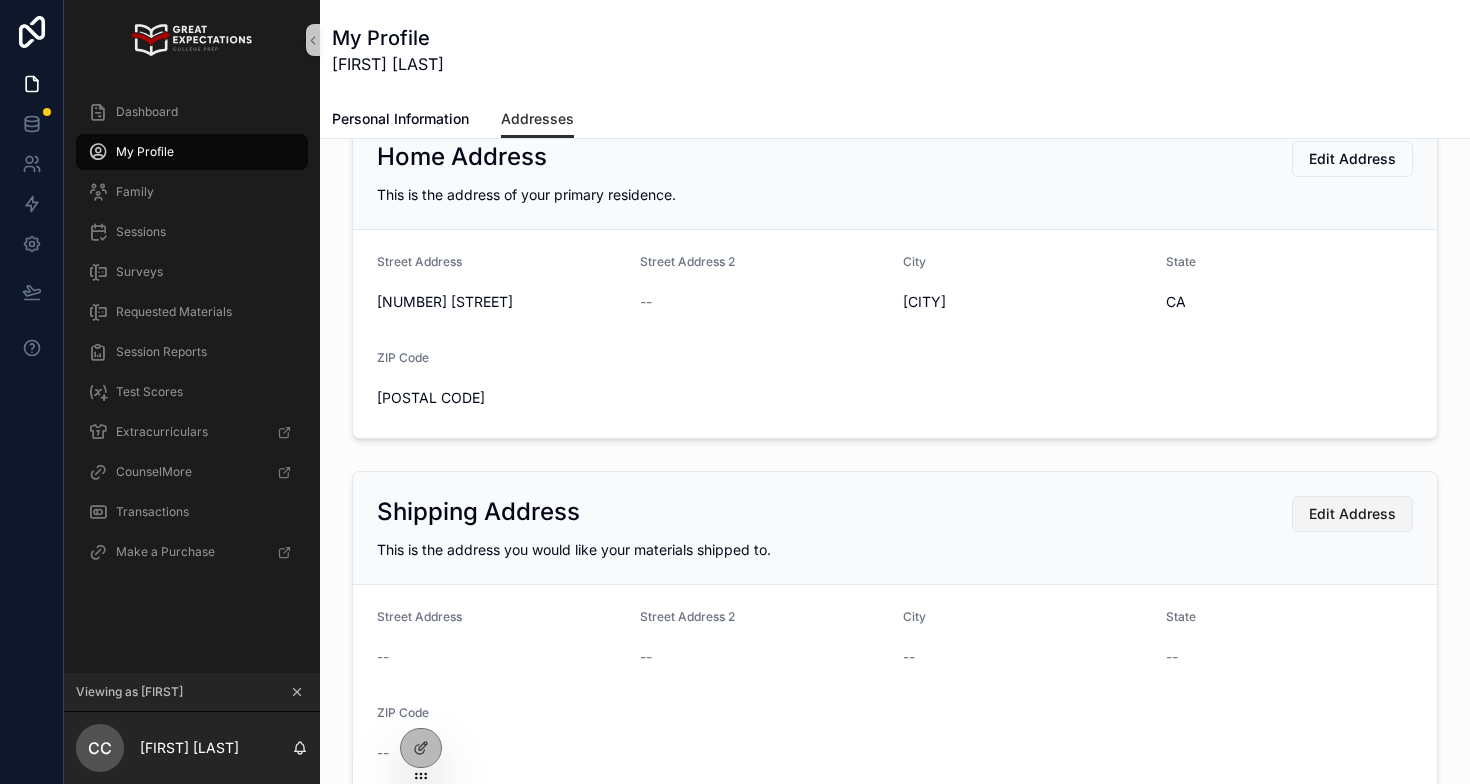 click on "Edit Address" at bounding box center (1352, 514) 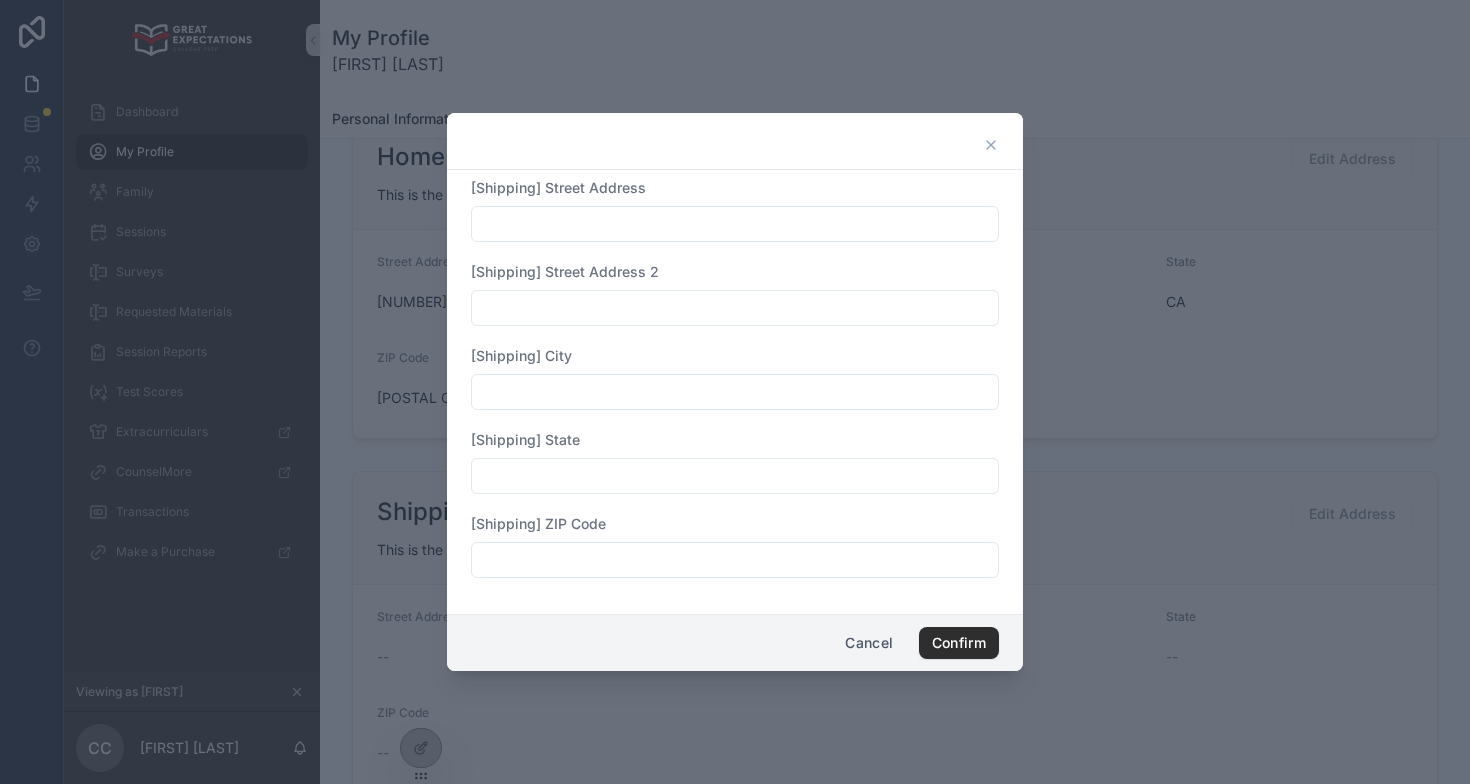 click 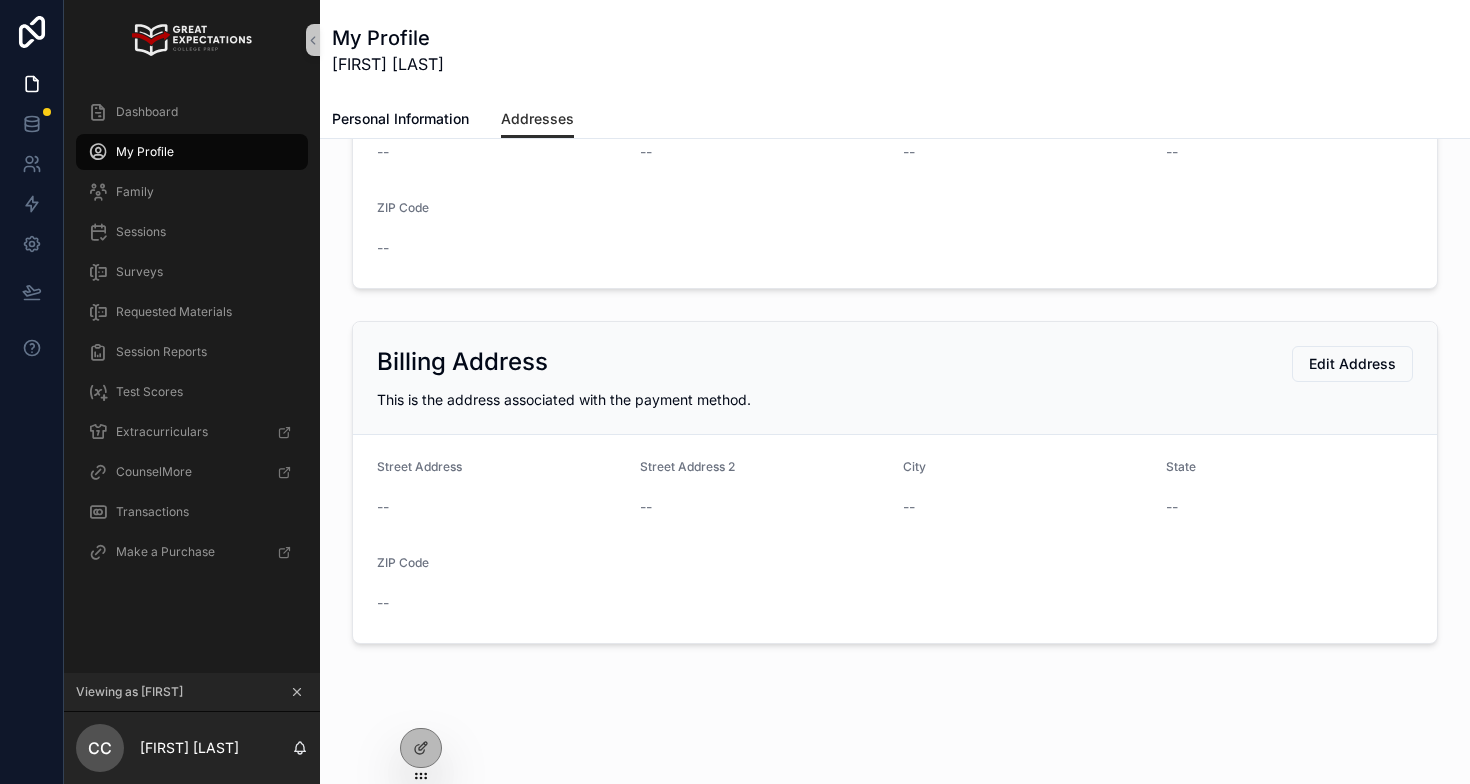scroll, scrollTop: 580, scrollLeft: 0, axis: vertical 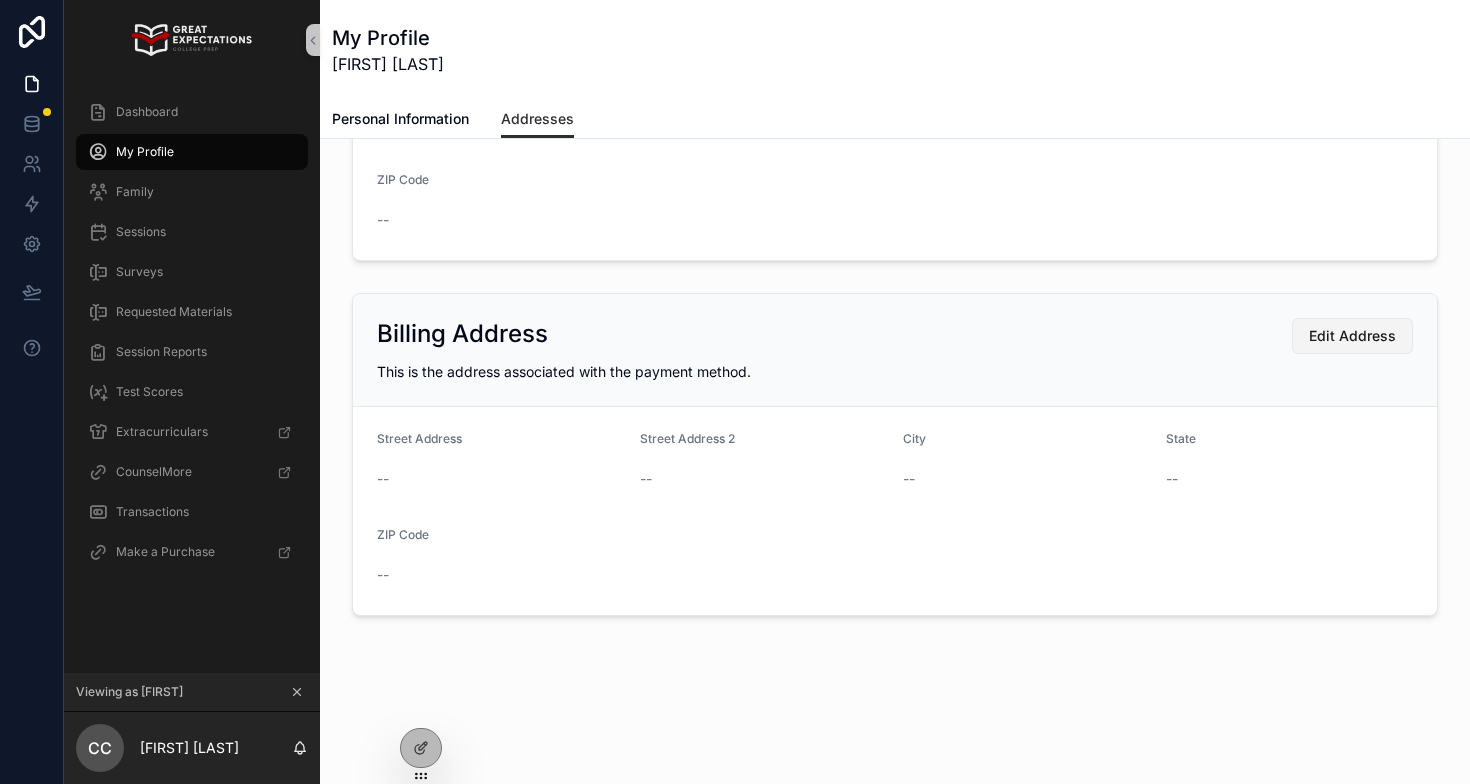 click on "Edit Address" at bounding box center (1352, 336) 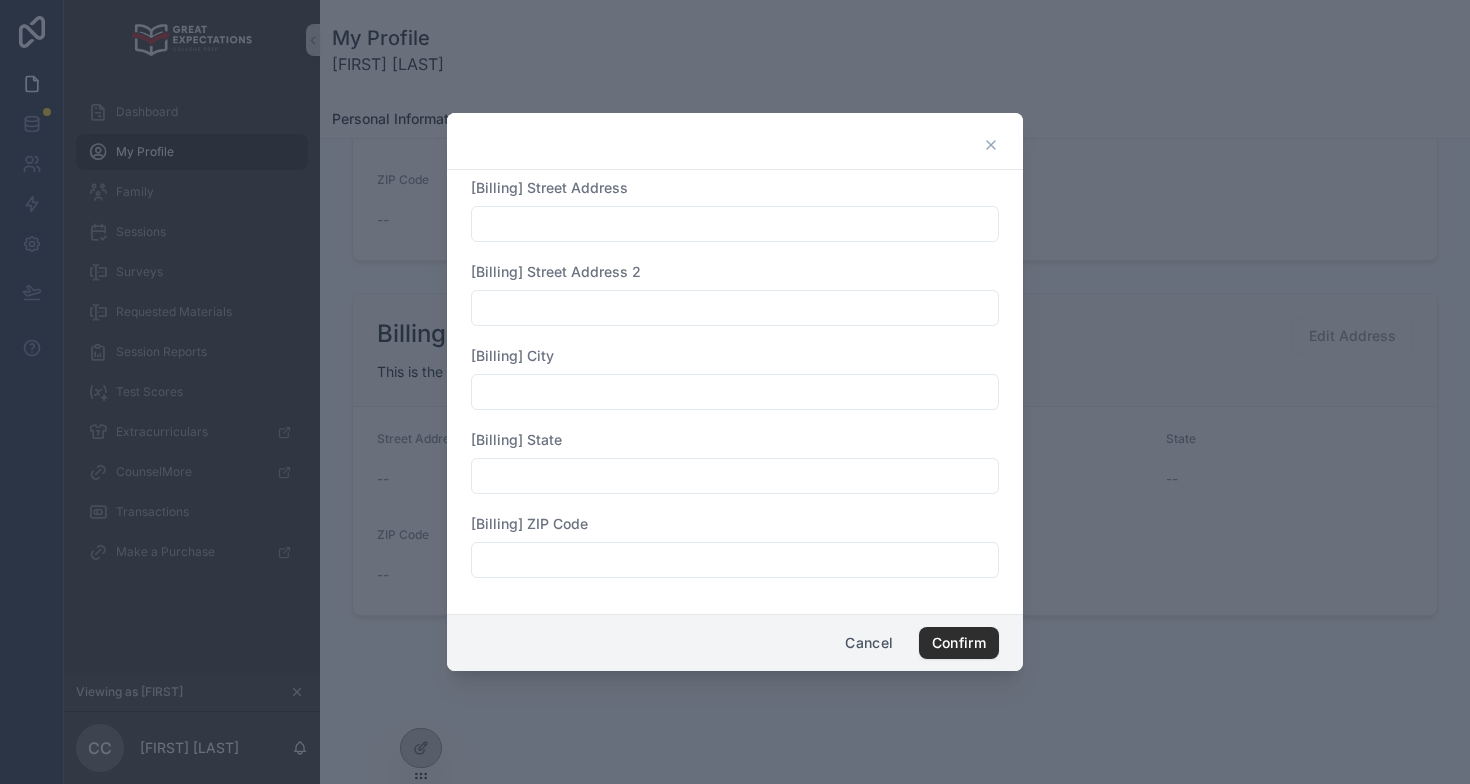 click at bounding box center [735, 224] 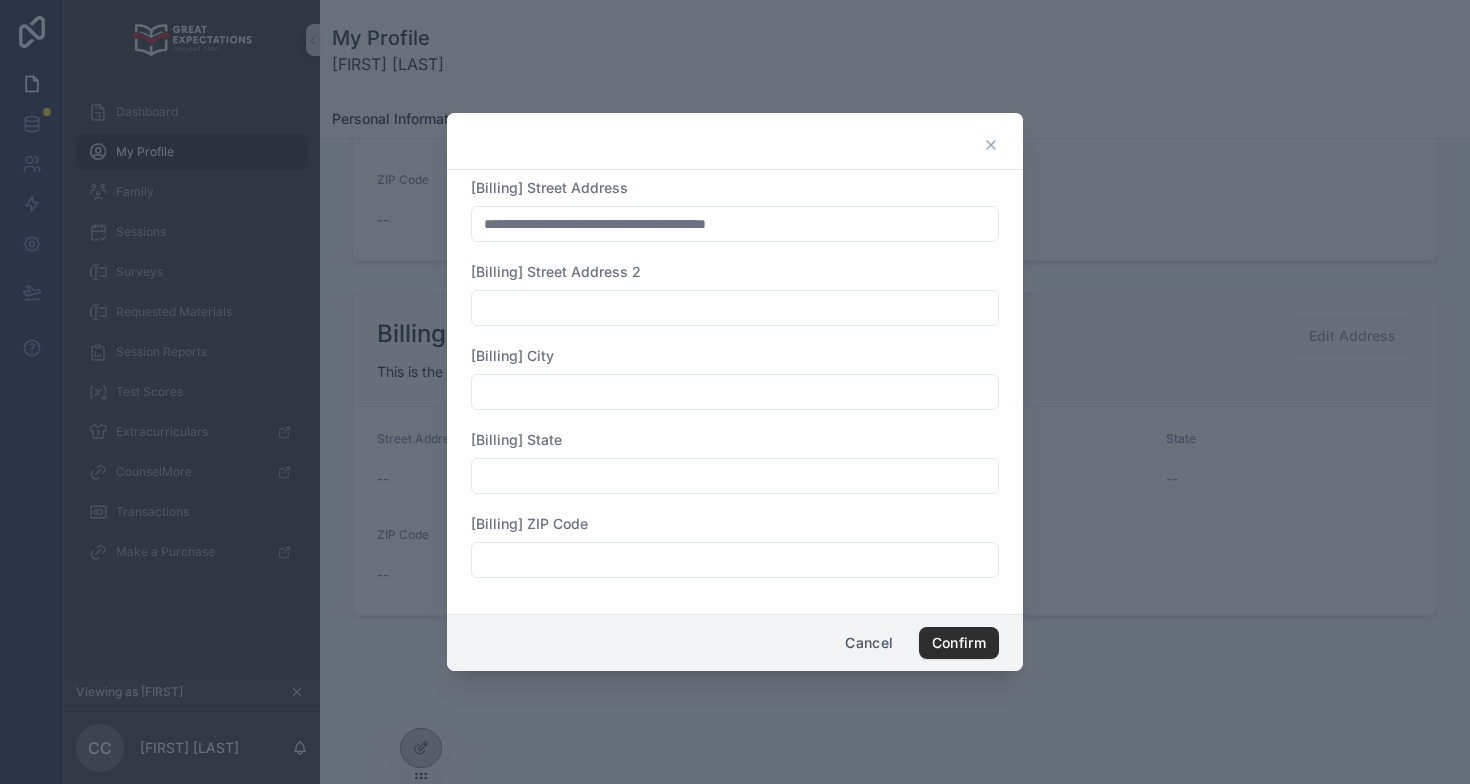type on "**********" 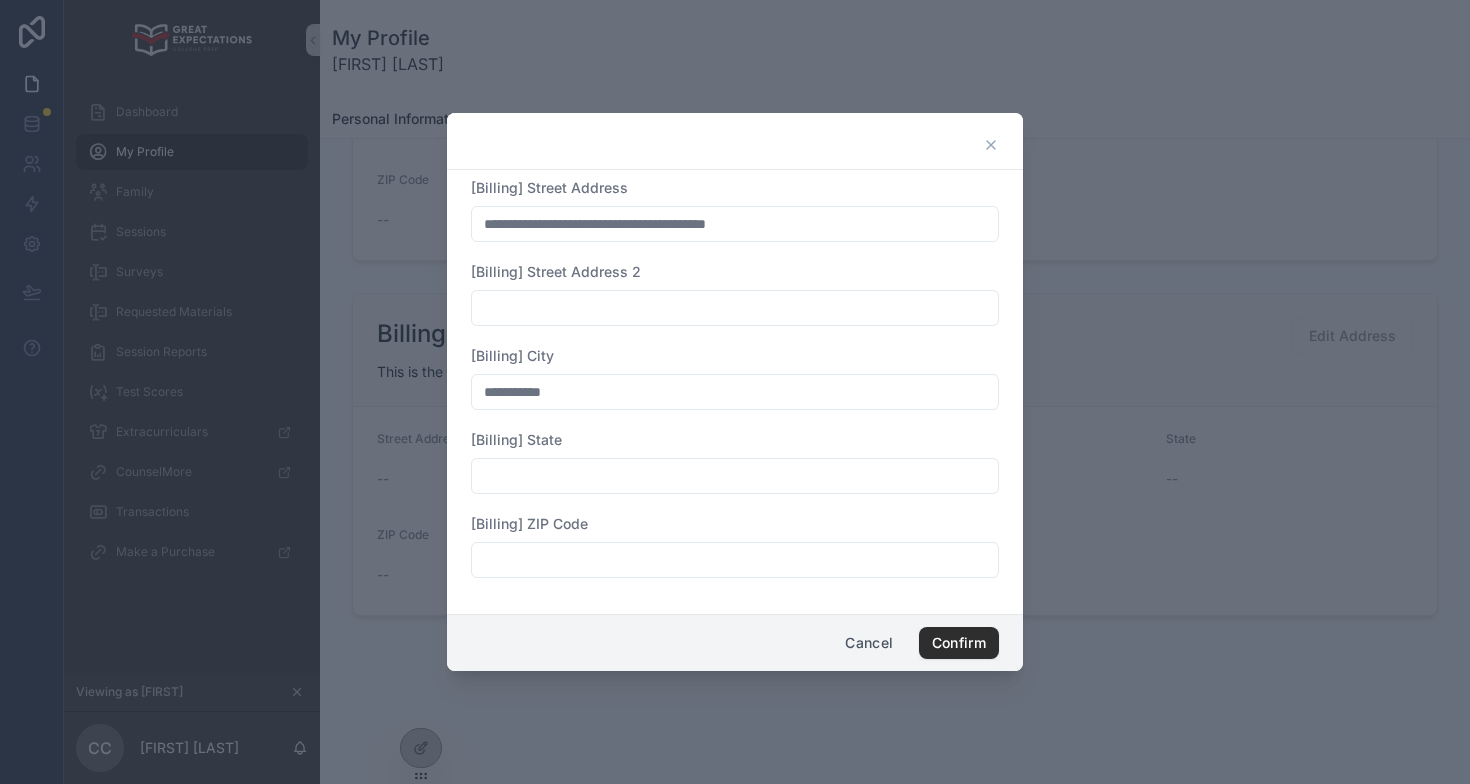 type on "**********" 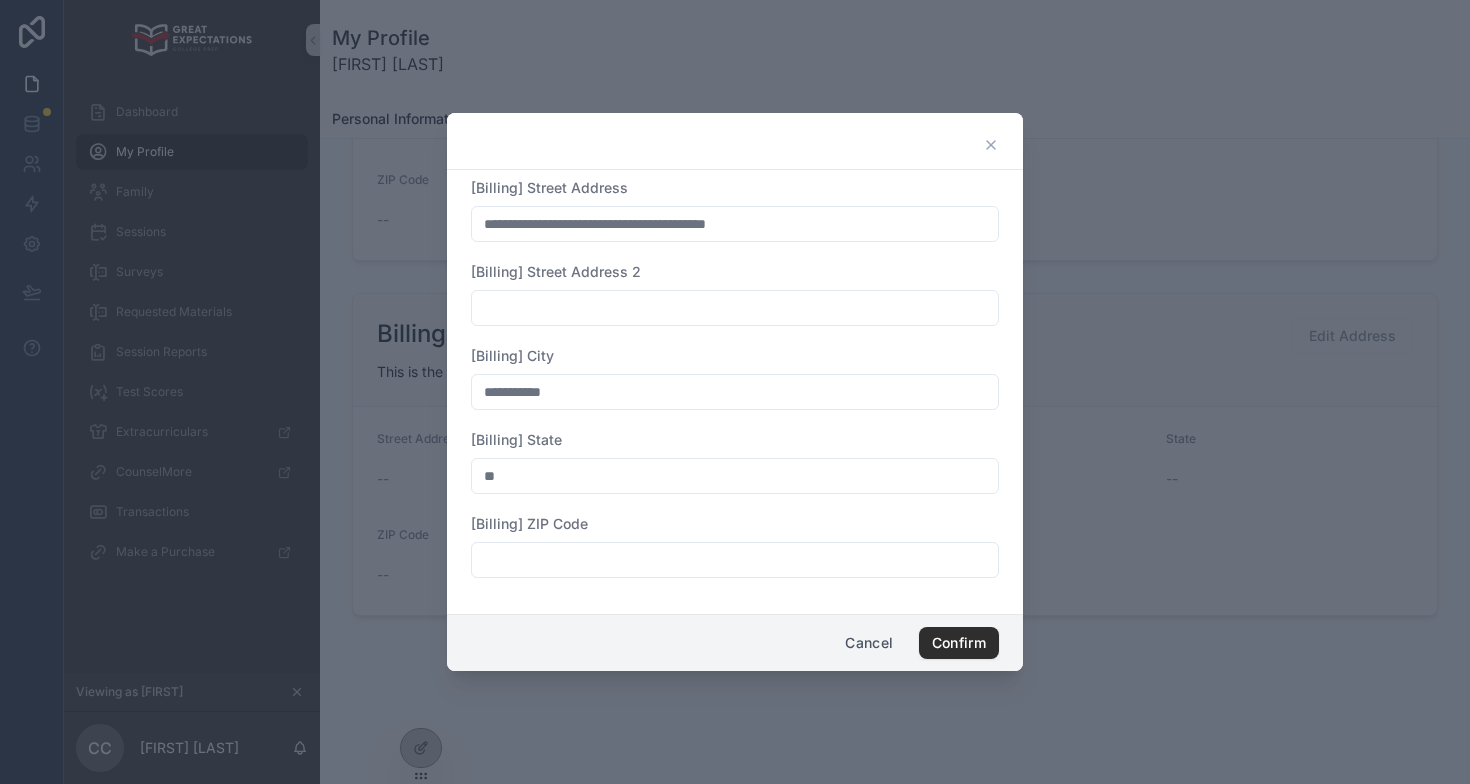 type on "**" 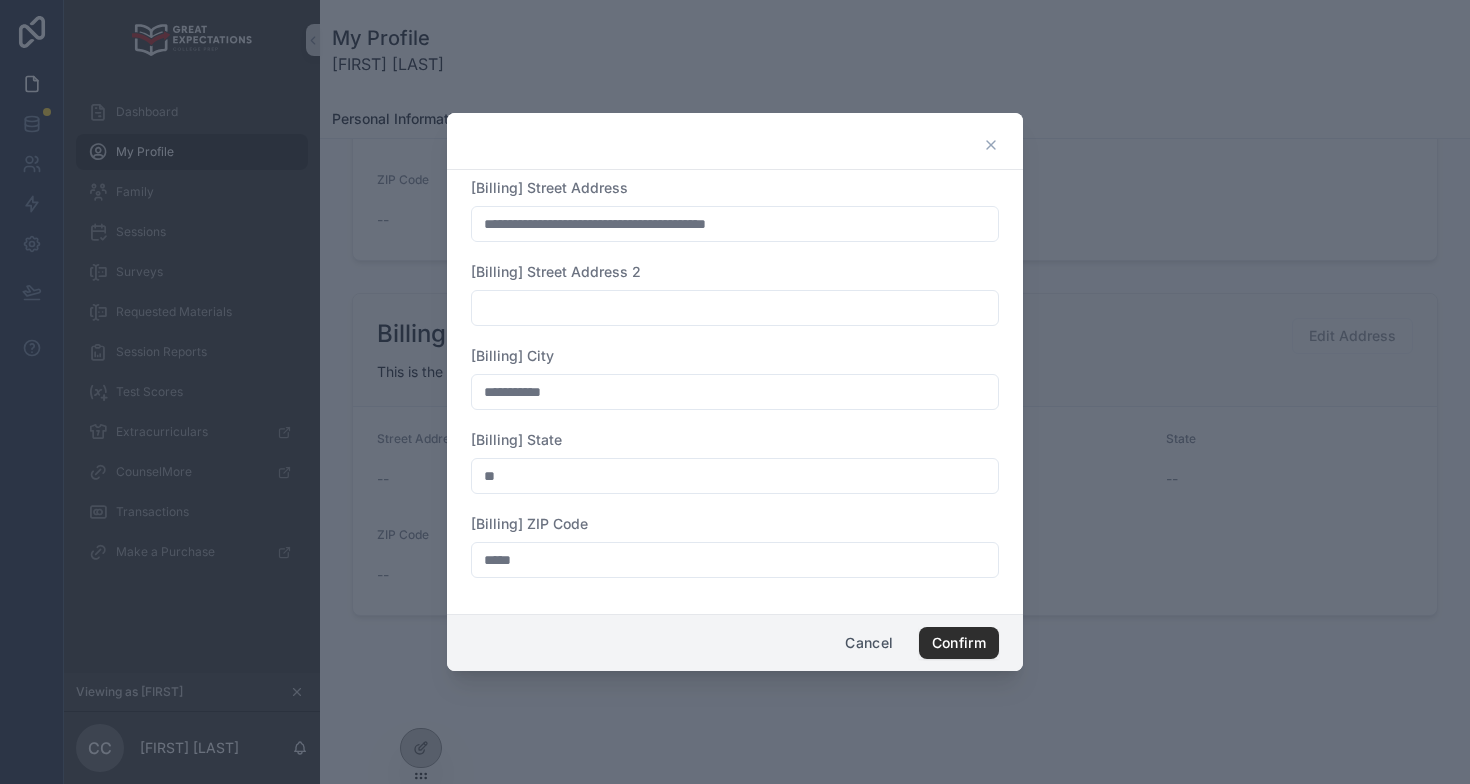 type on "*****" 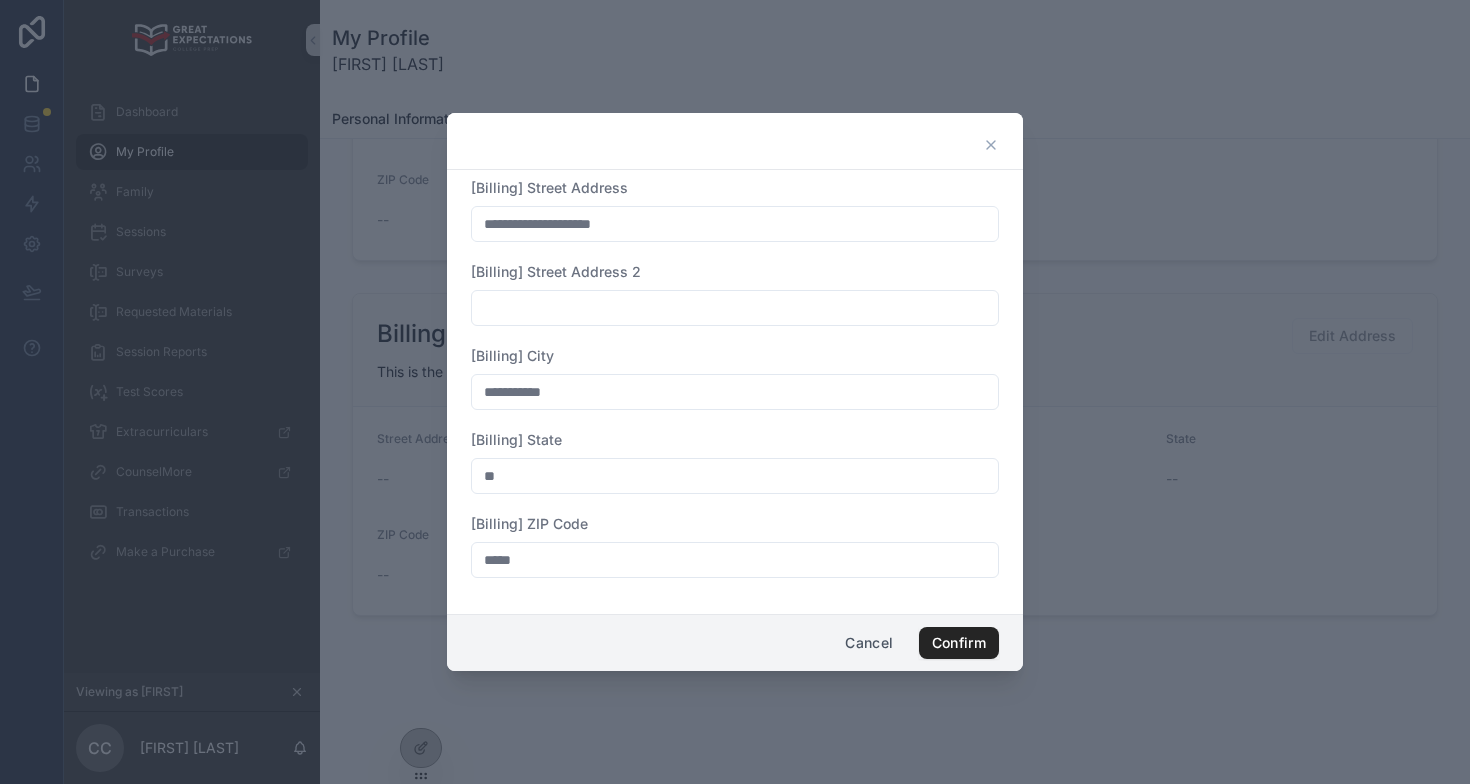 type on "**********" 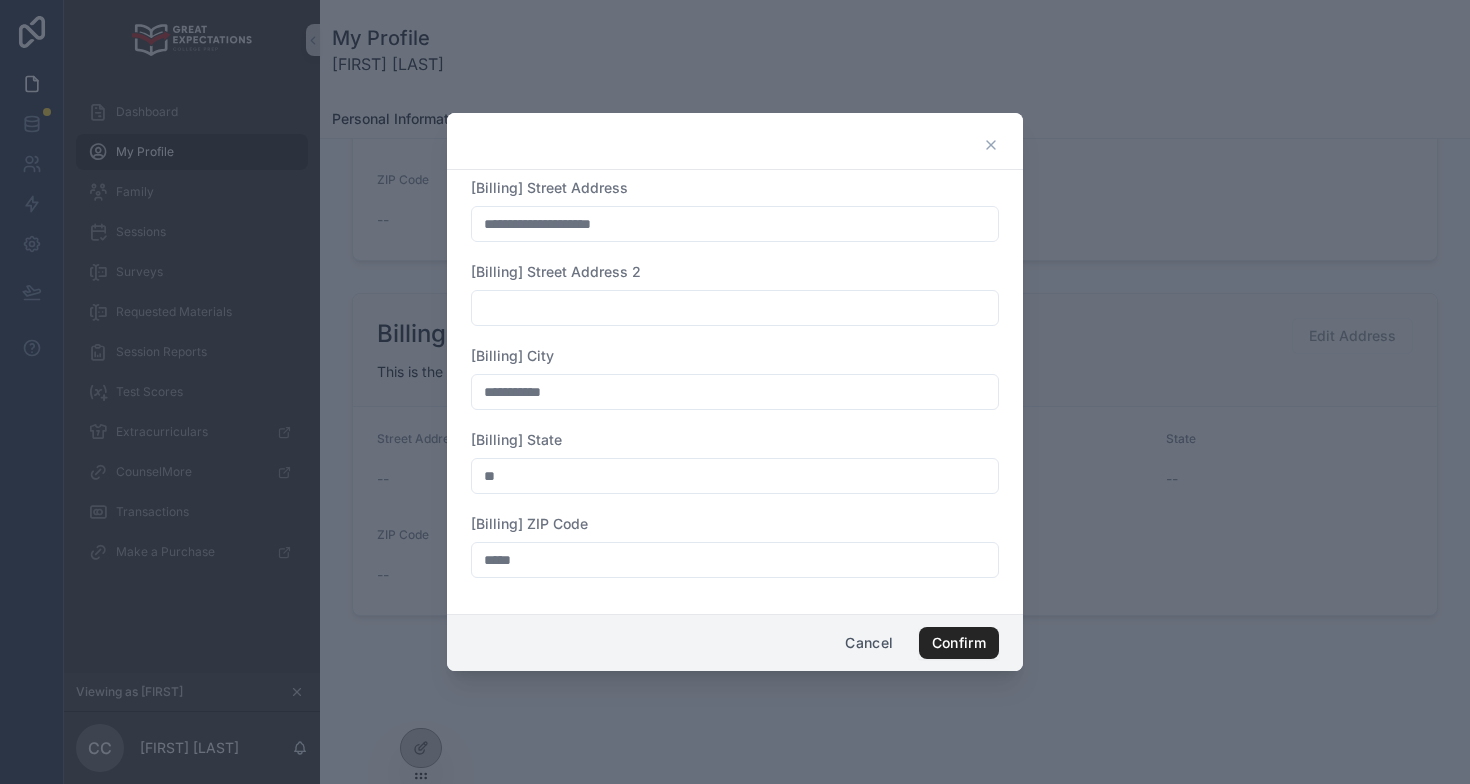 click on "Confirm" at bounding box center [959, 643] 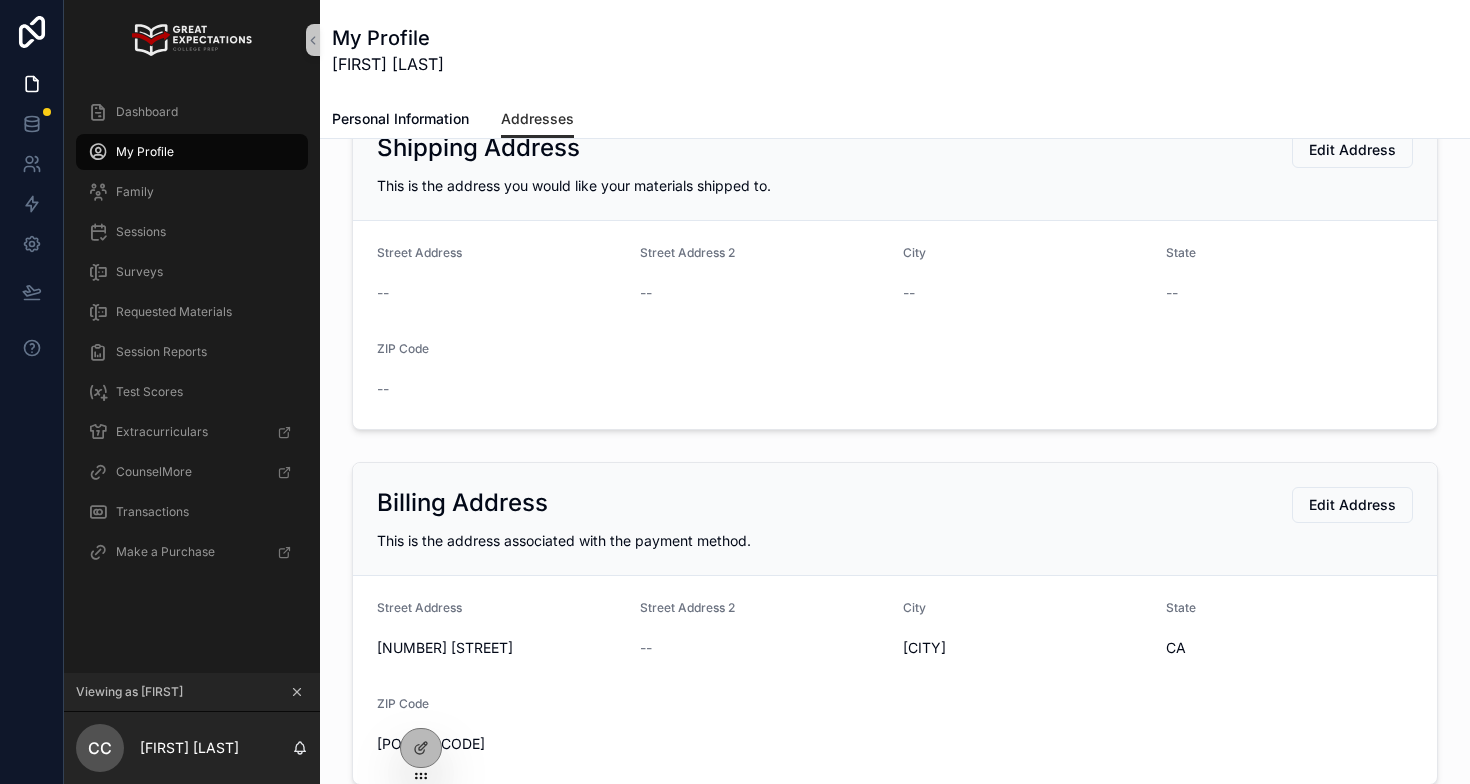 scroll, scrollTop: 0, scrollLeft: 0, axis: both 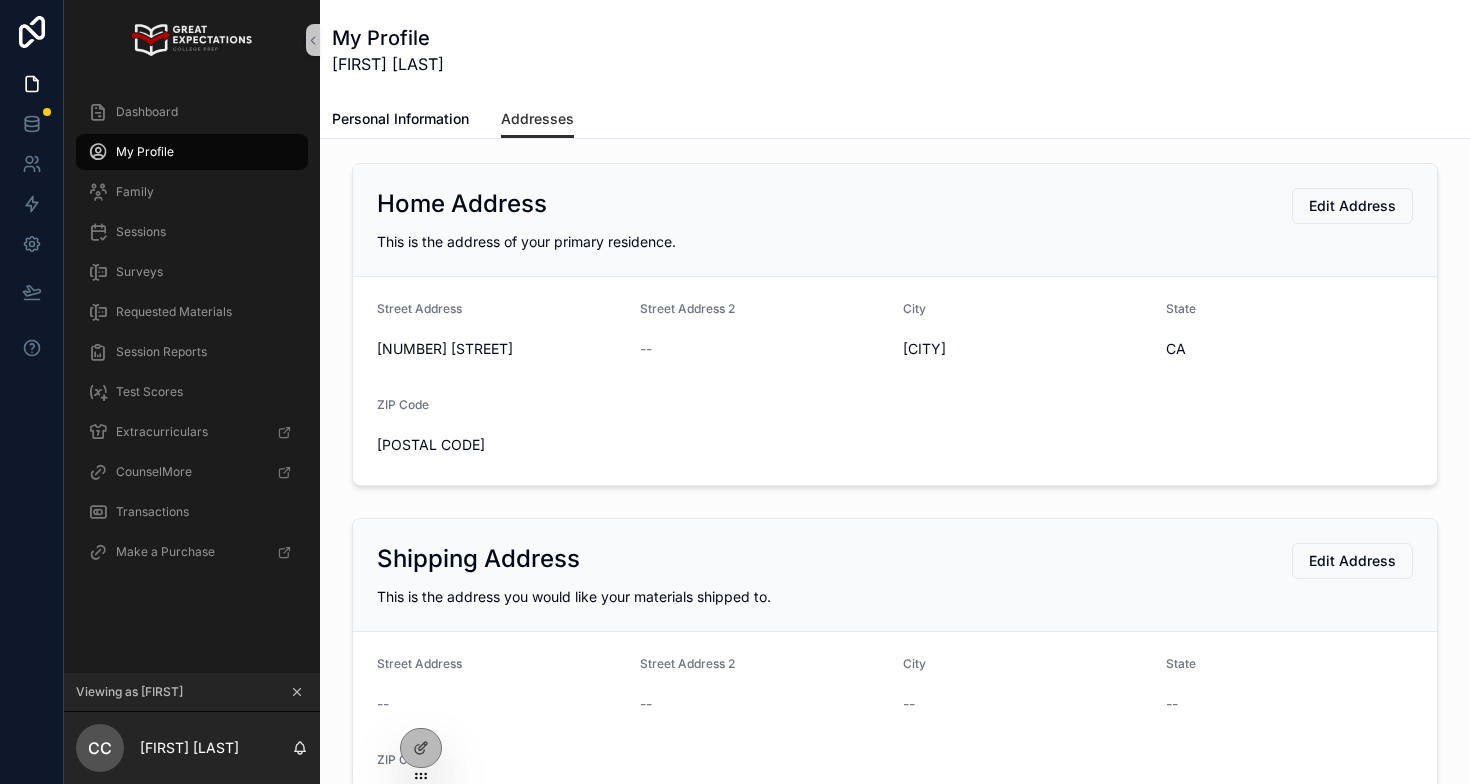 click 